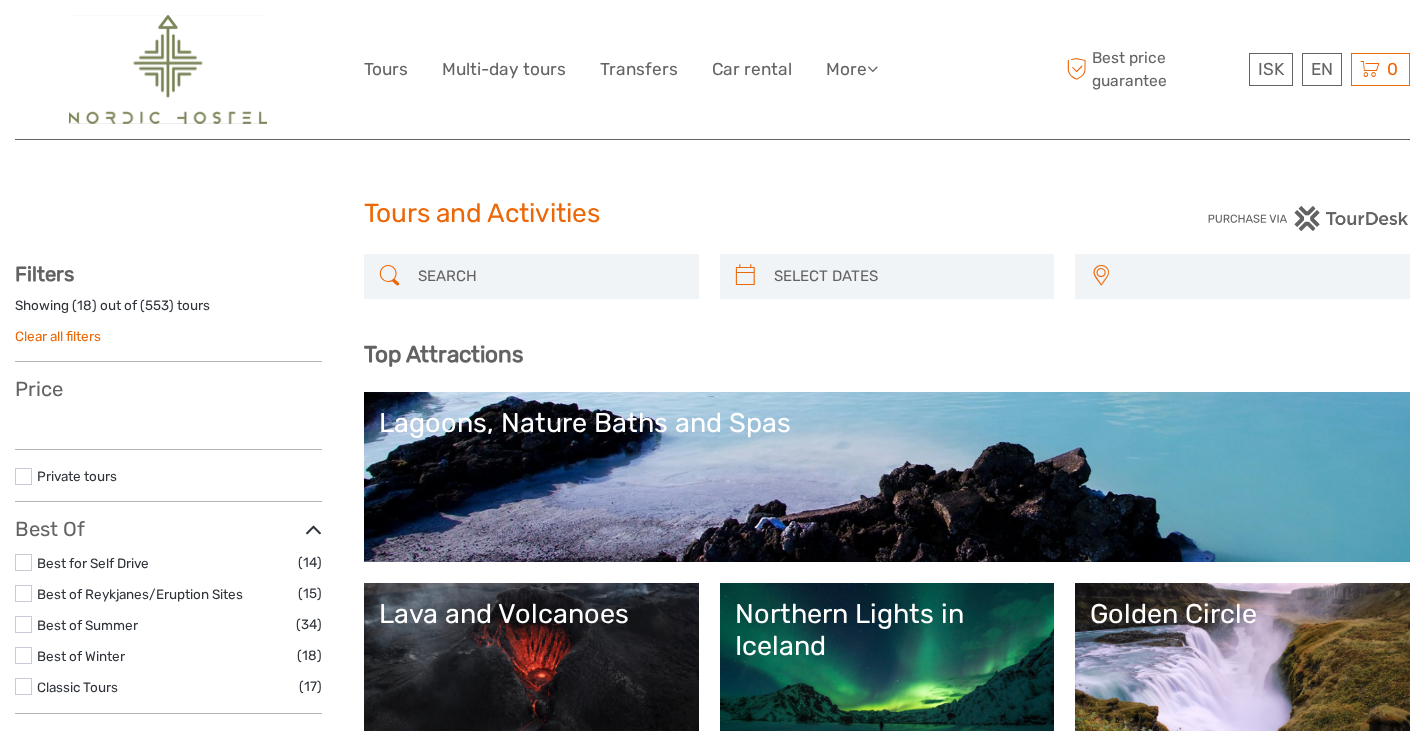 scroll, scrollTop: 1106, scrollLeft: 0, axis: vertical 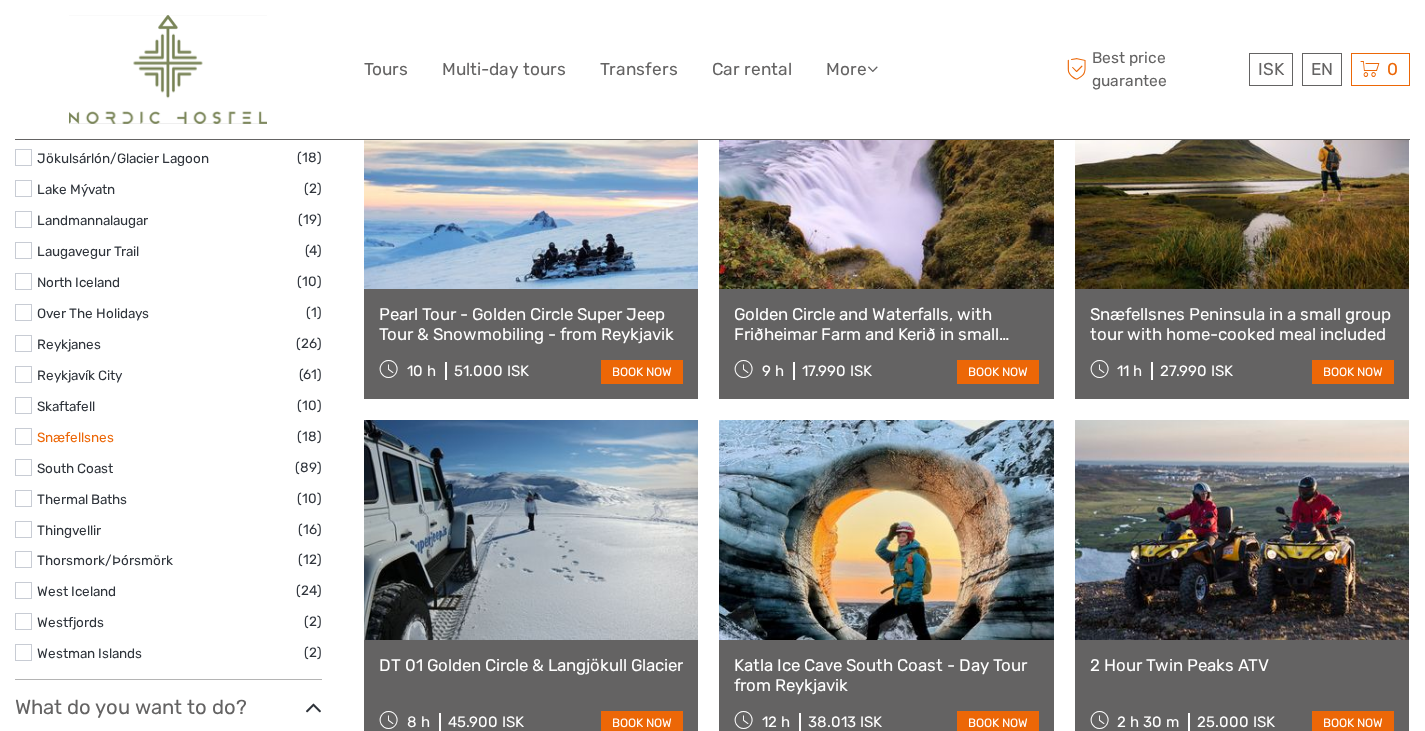 drag, startPoint x: 103, startPoint y: 441, endPoint x: 78, endPoint y: 438, distance: 25.179358 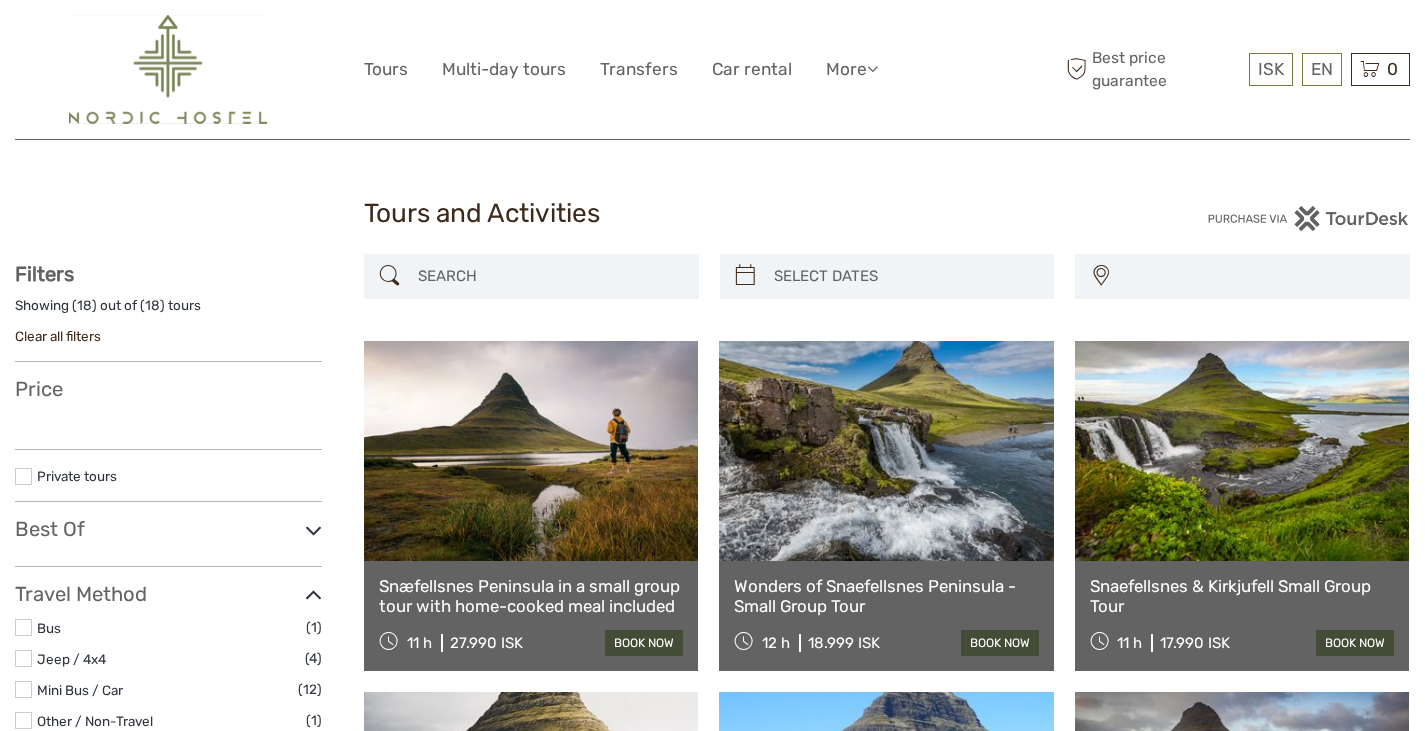 select 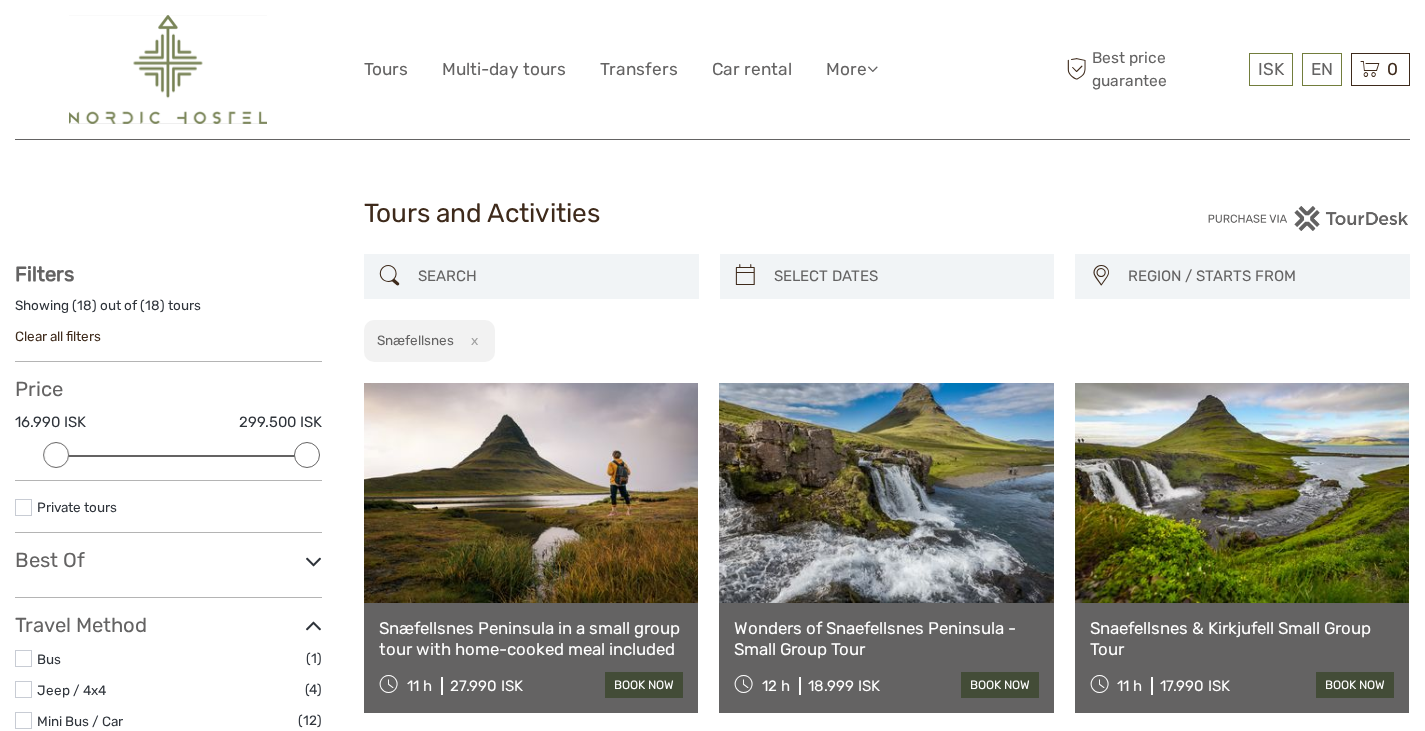 scroll, scrollTop: 0, scrollLeft: 0, axis: both 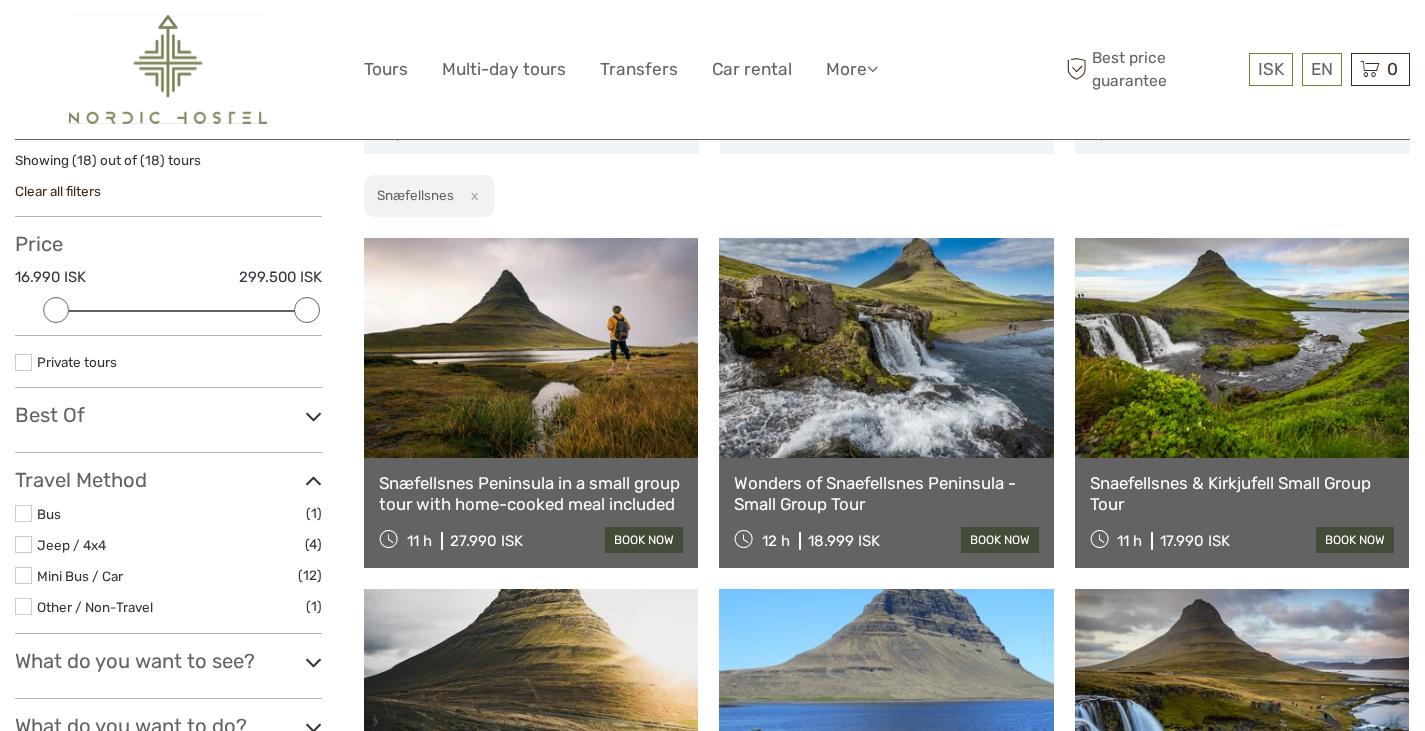 click on "Snæfellsnes Peninsula in a small group tour with home-cooked meal included" at bounding box center [531, 493] 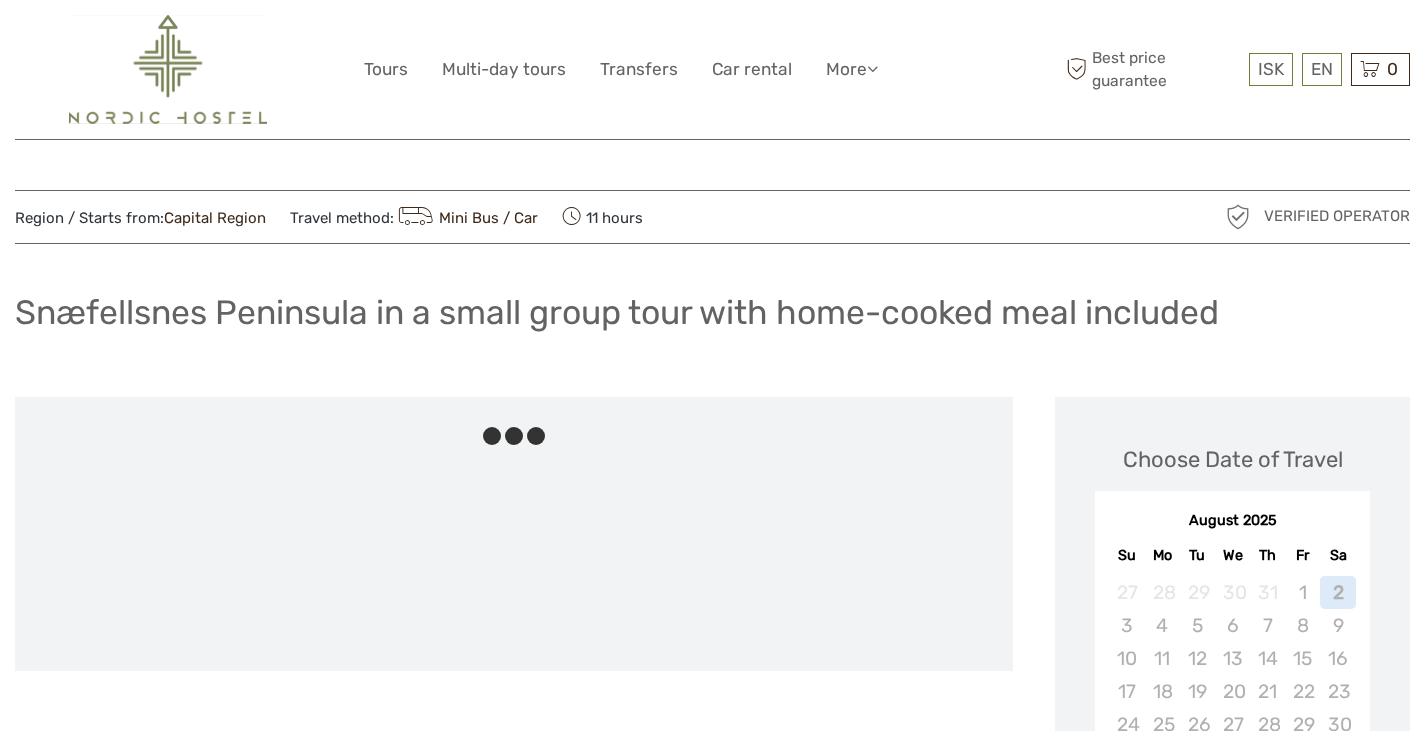 scroll, scrollTop: 0, scrollLeft: 0, axis: both 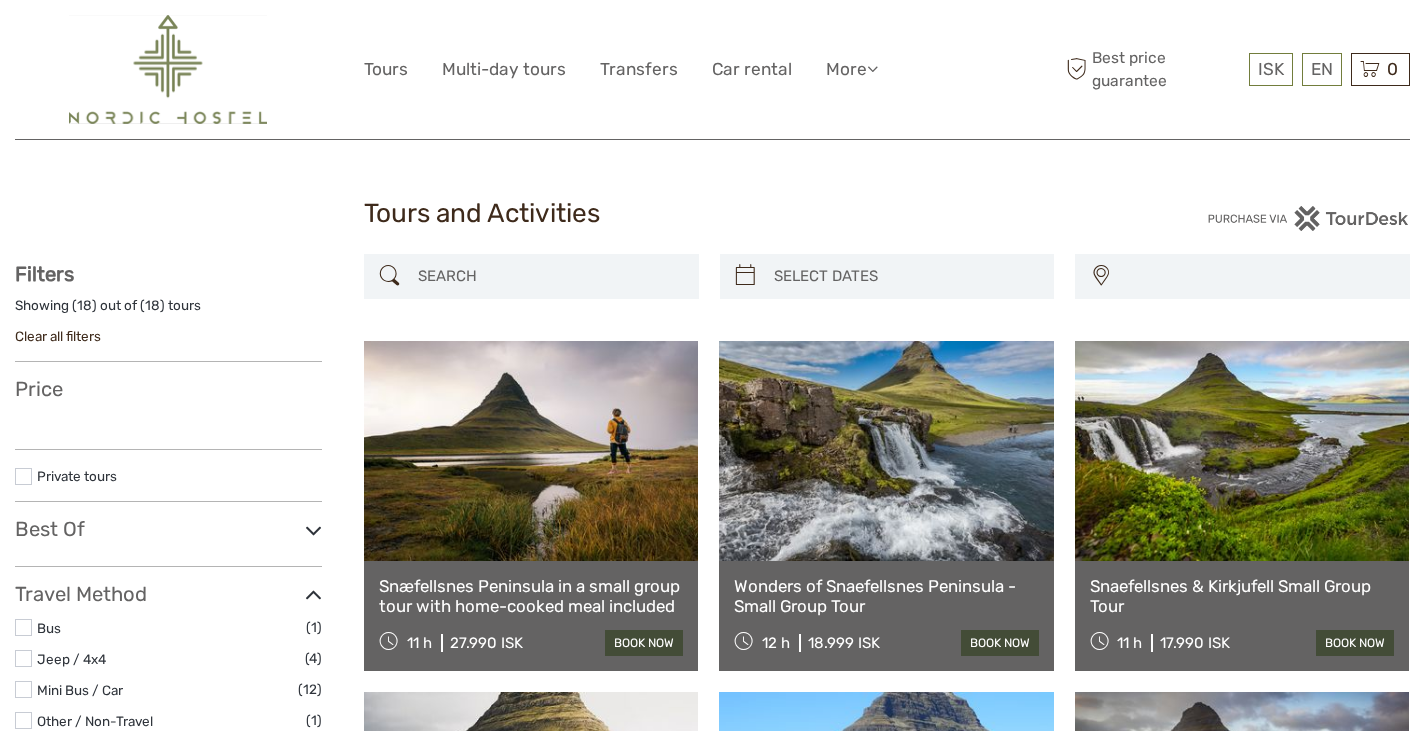 select 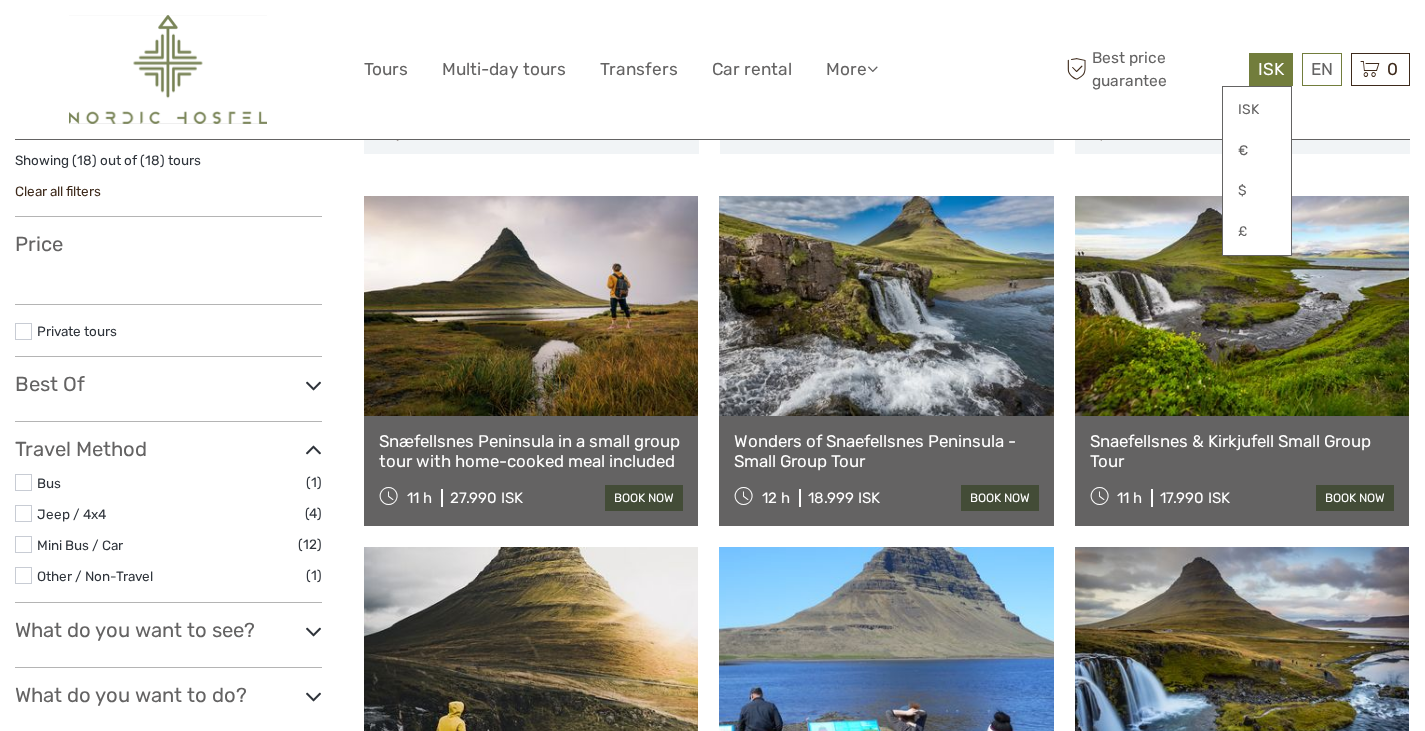 select 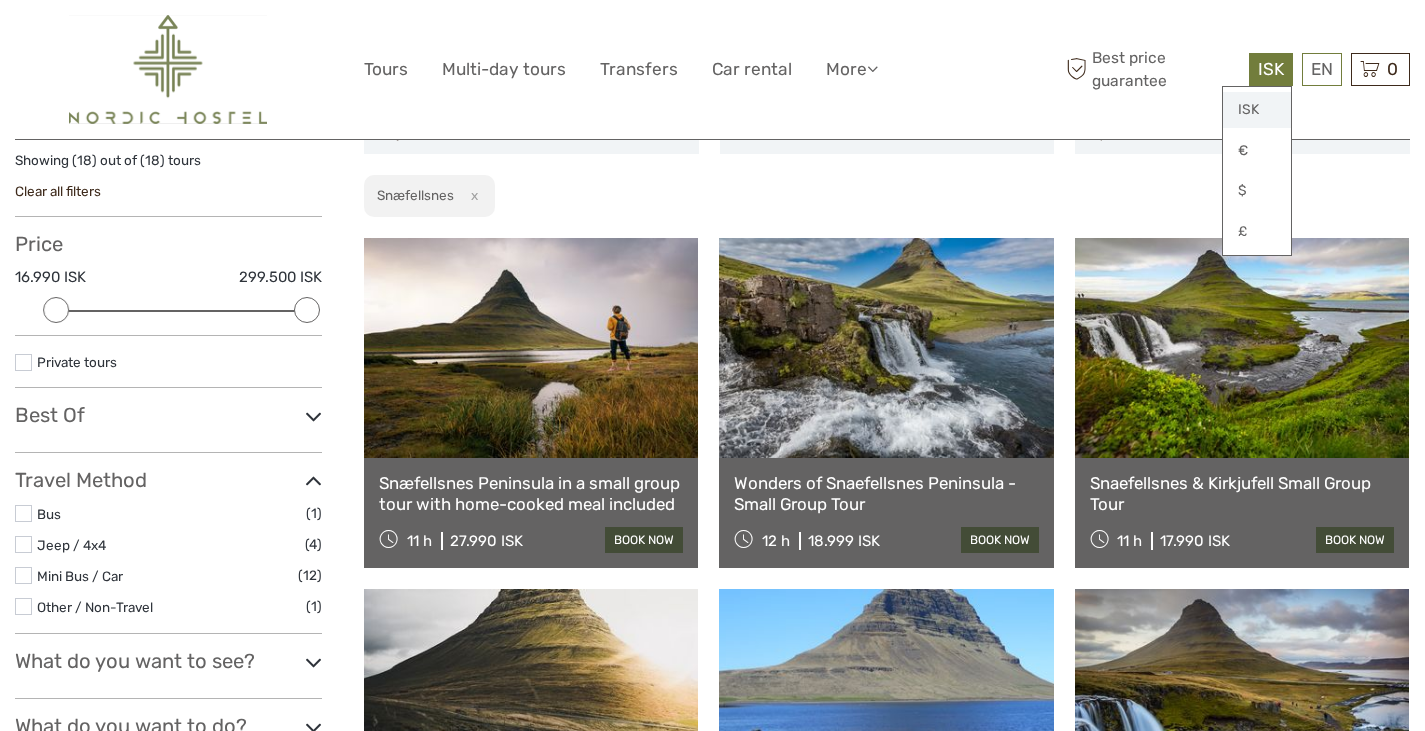 scroll, scrollTop: 0, scrollLeft: 0, axis: both 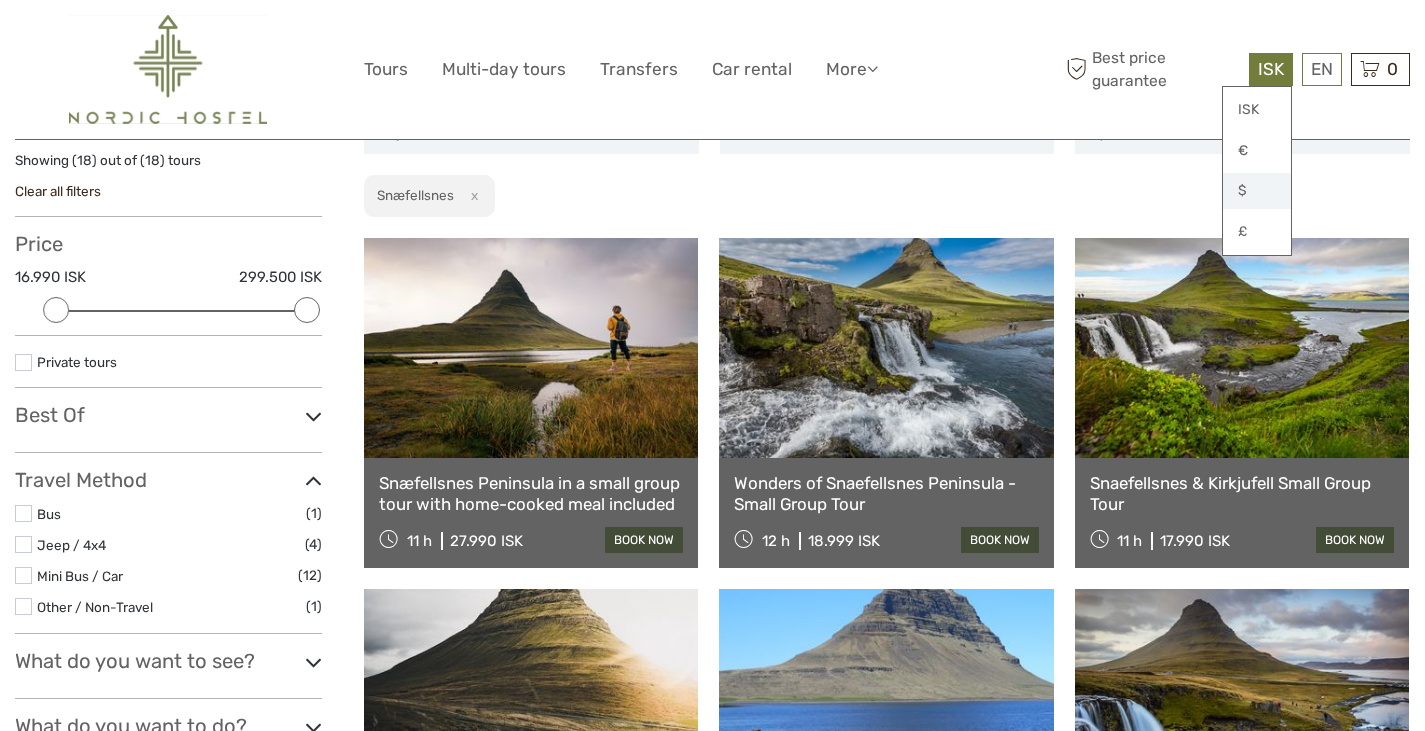 click on "$" at bounding box center (1257, 191) 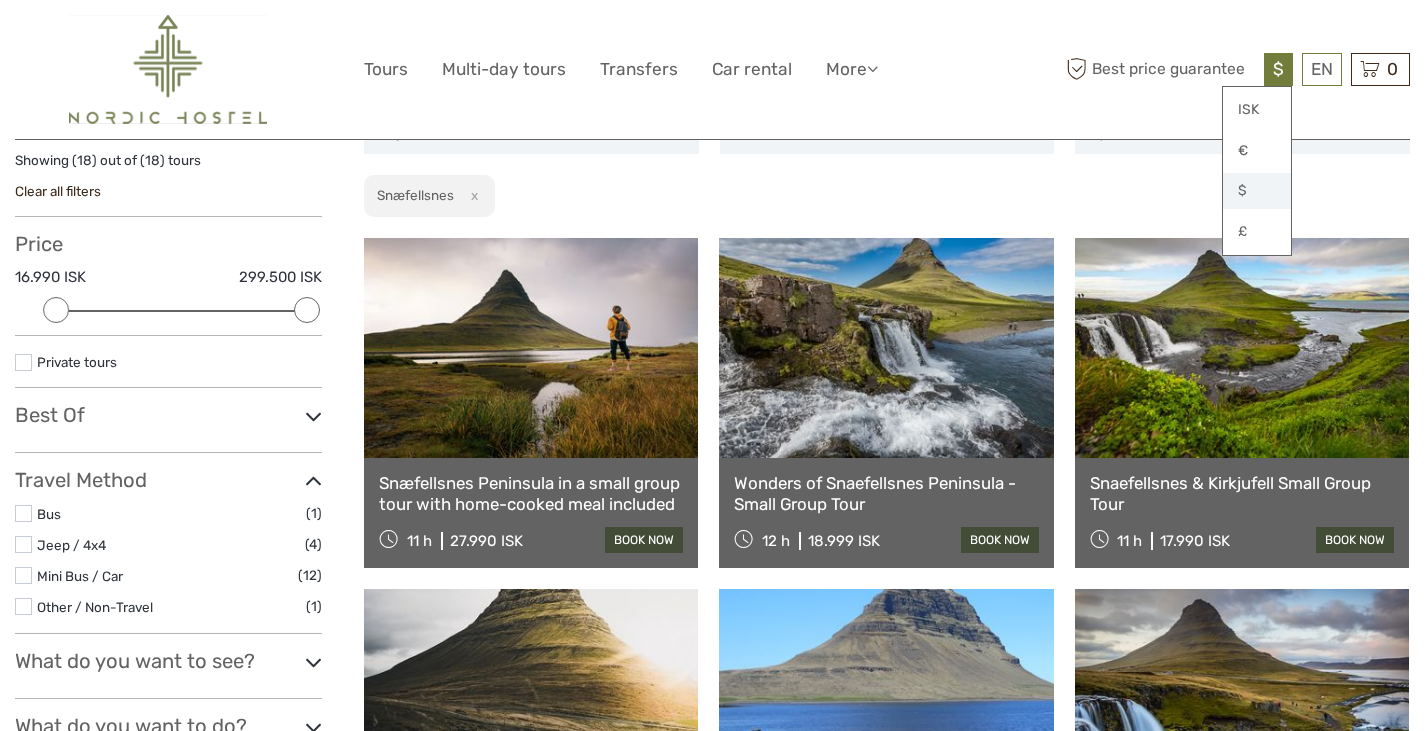 scroll, scrollTop: 0, scrollLeft: 0, axis: both 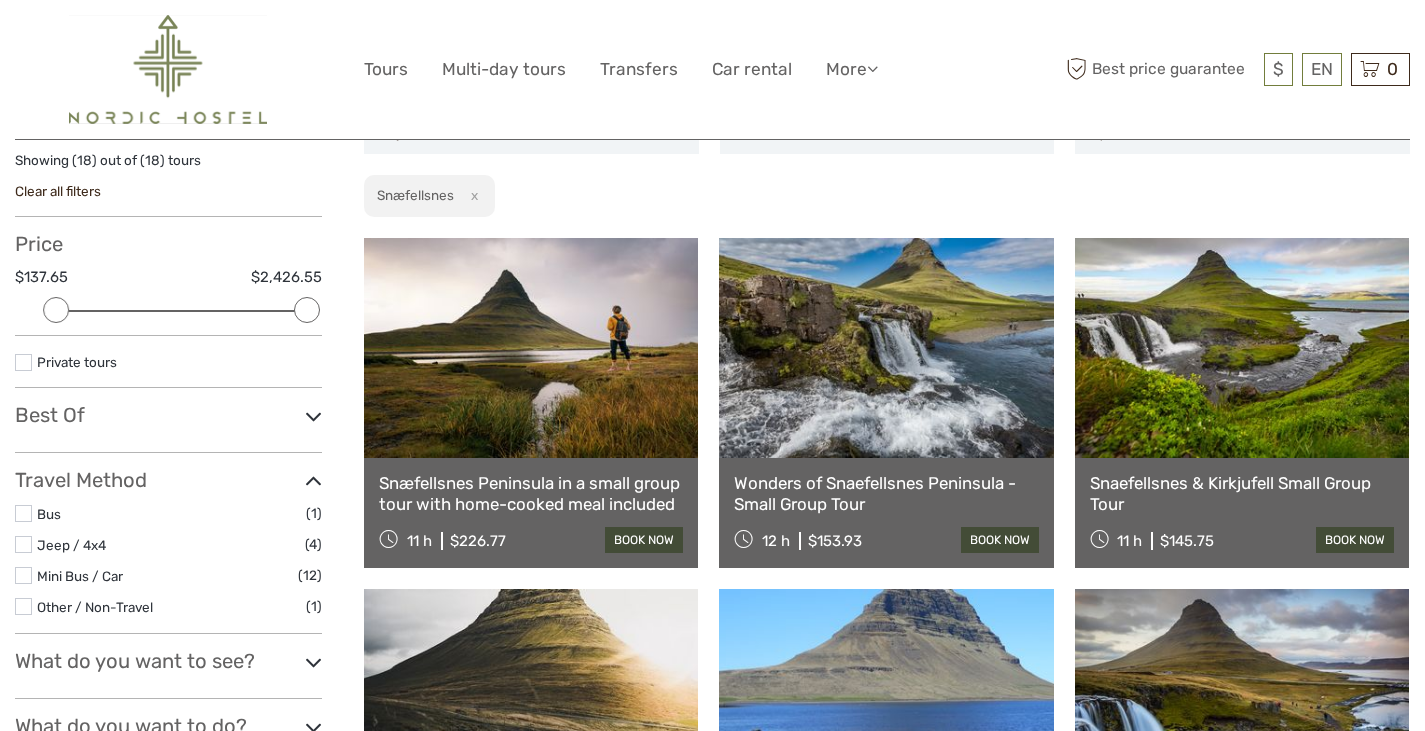 click at bounding box center (886, 348) 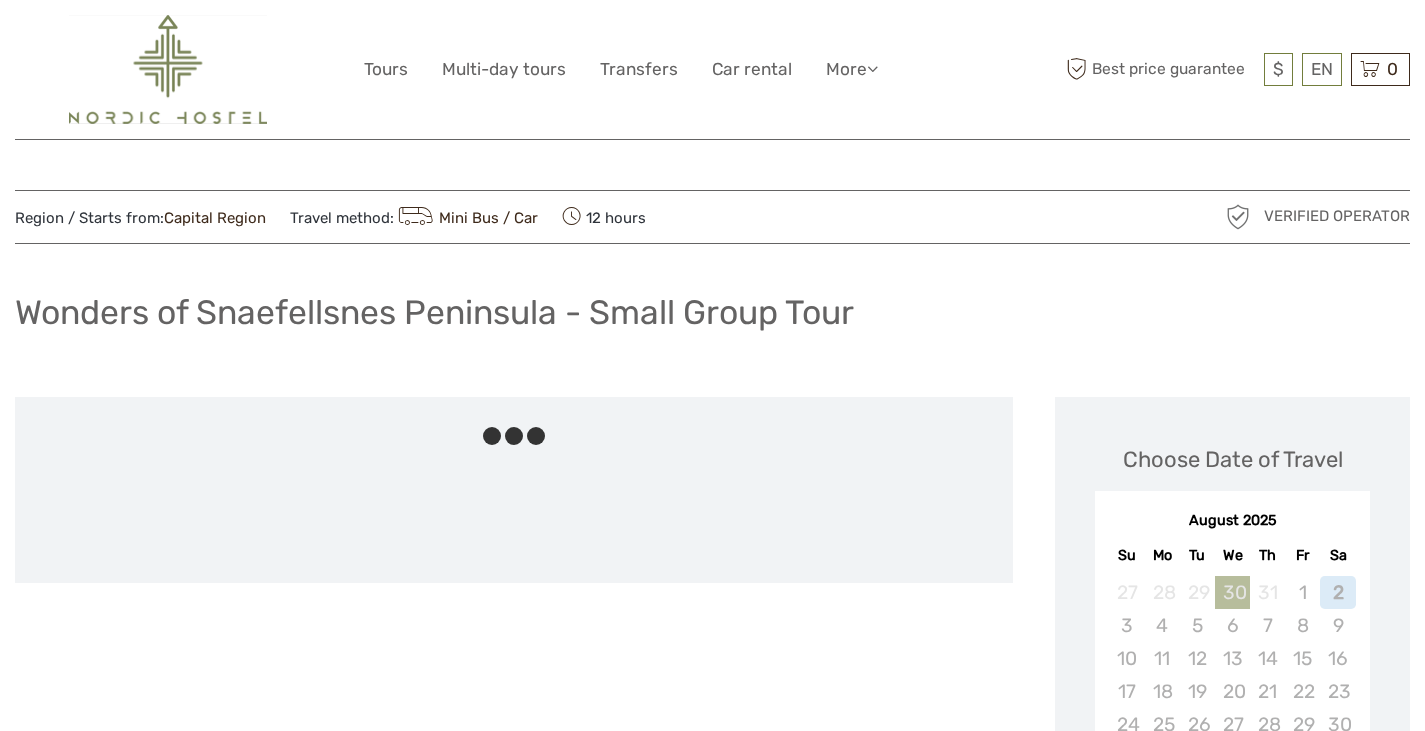 scroll, scrollTop: 0, scrollLeft: 0, axis: both 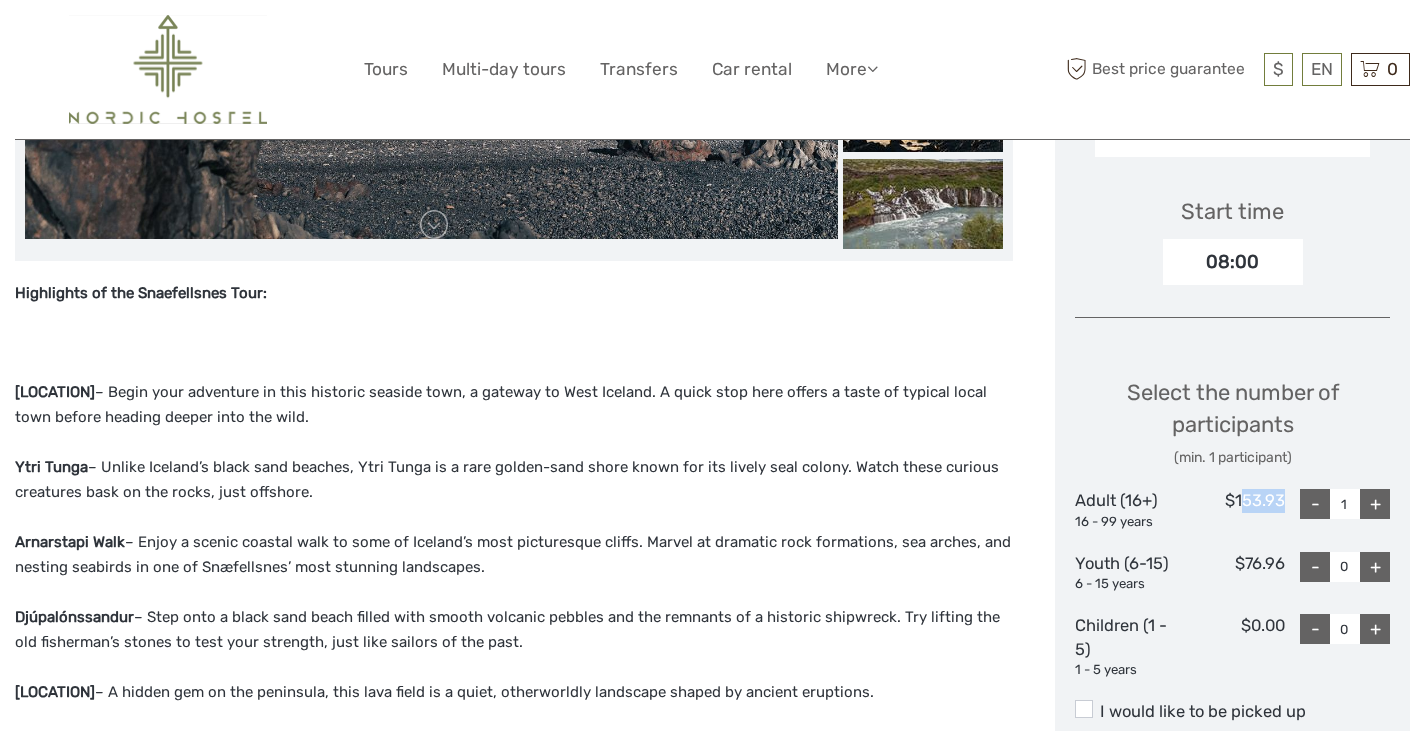 drag, startPoint x: 1243, startPoint y: 503, endPoint x: 1292, endPoint y: 510, distance: 49.497475 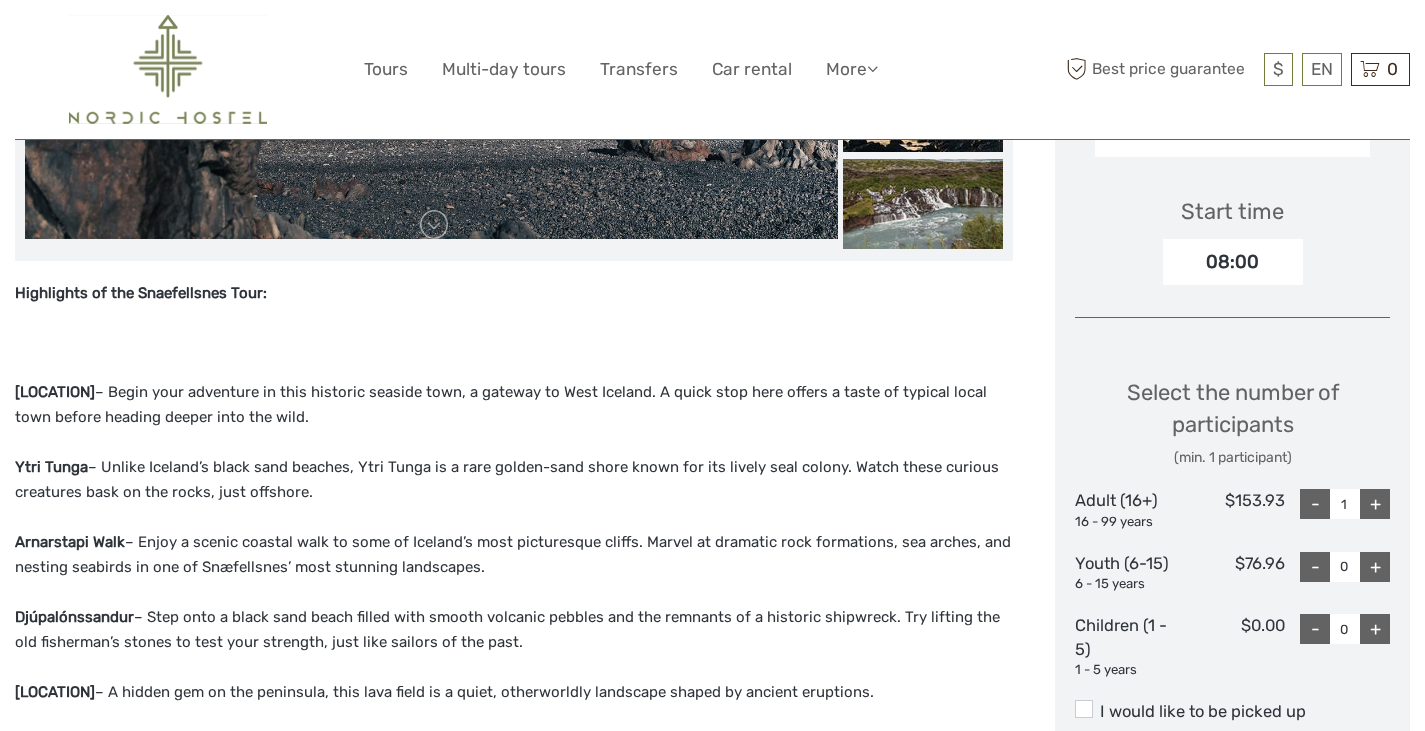 click on "Select the number of participants (min. 1 participant) Adult (16+) 16 - 99 years $153.93 - 1 + Youth (6-15) 6 - 15 years $76.96 - 0 + Children (1 - 5) 1 - 5 years $0.00 - 0 +" at bounding box center [1232, 520] 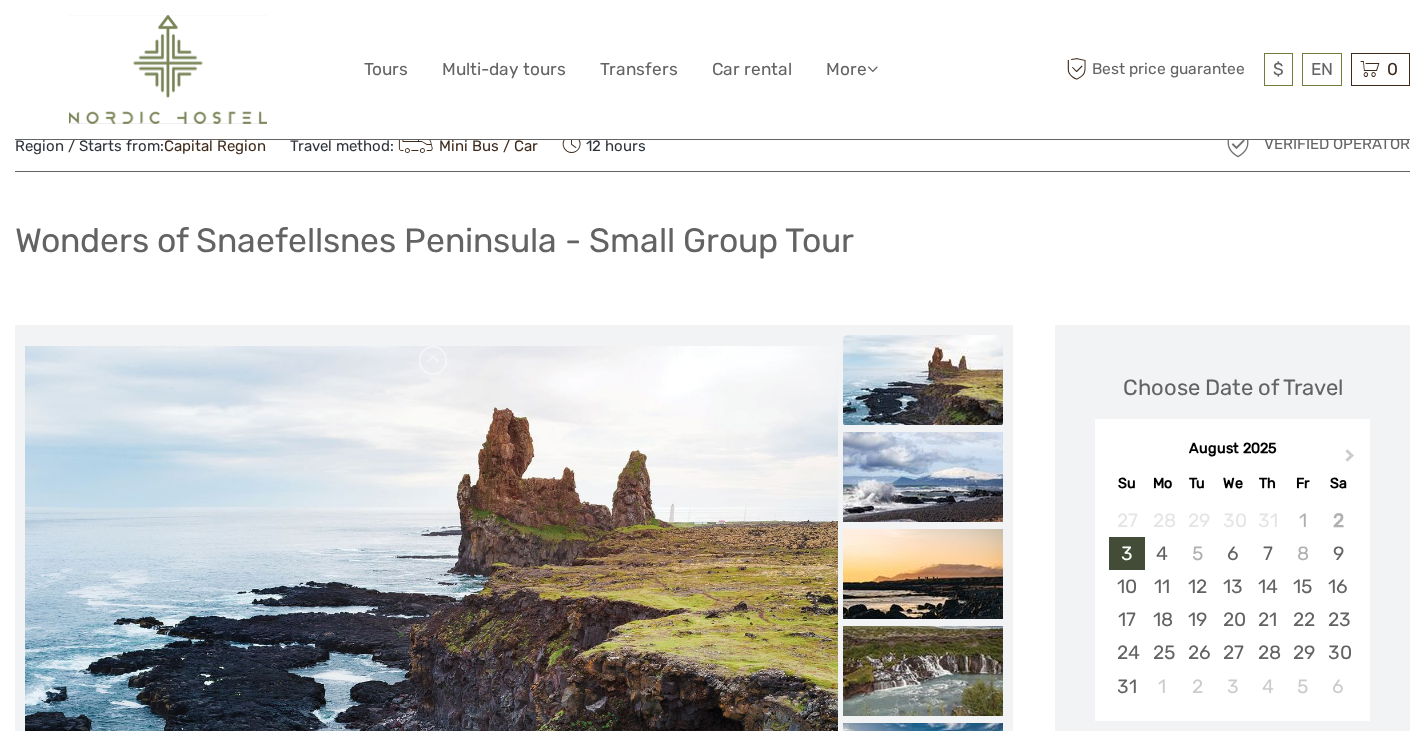 scroll, scrollTop: 160, scrollLeft: 0, axis: vertical 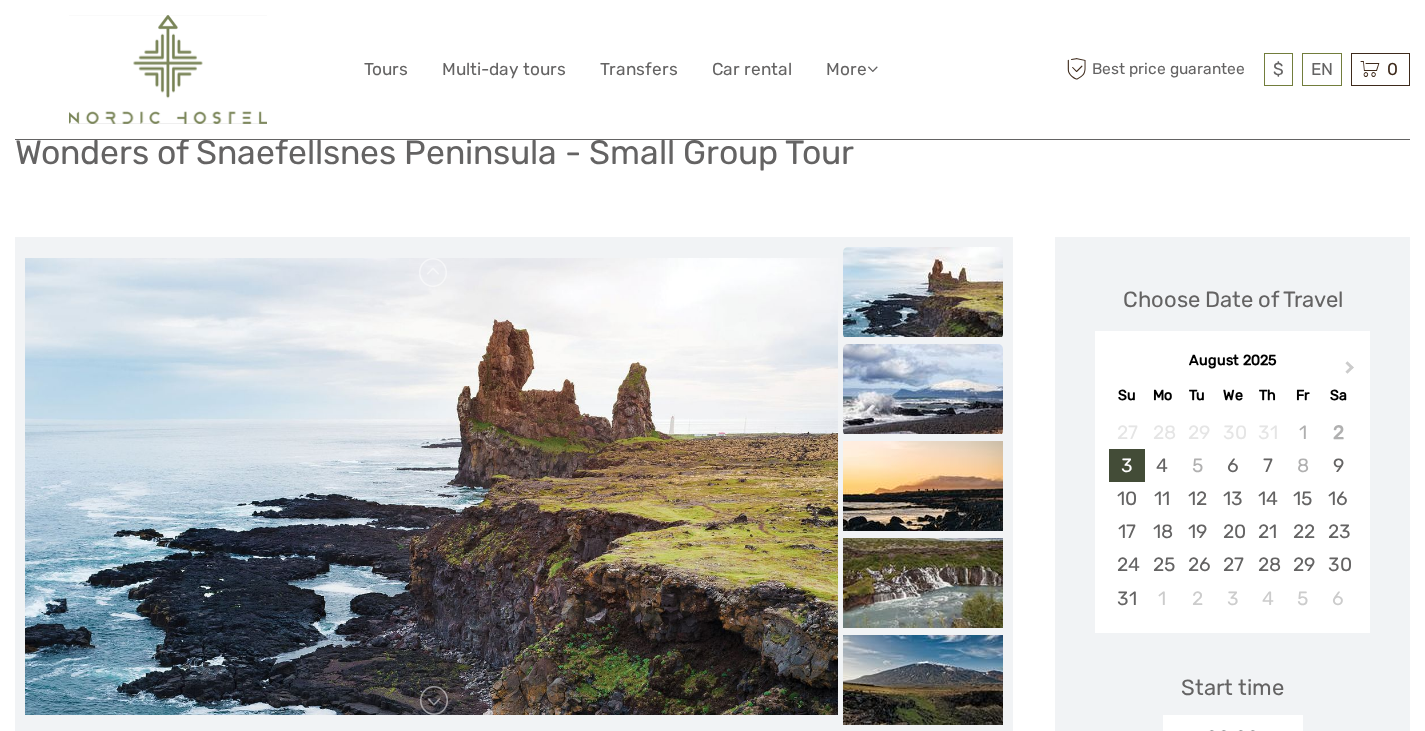 click at bounding box center (923, 389) 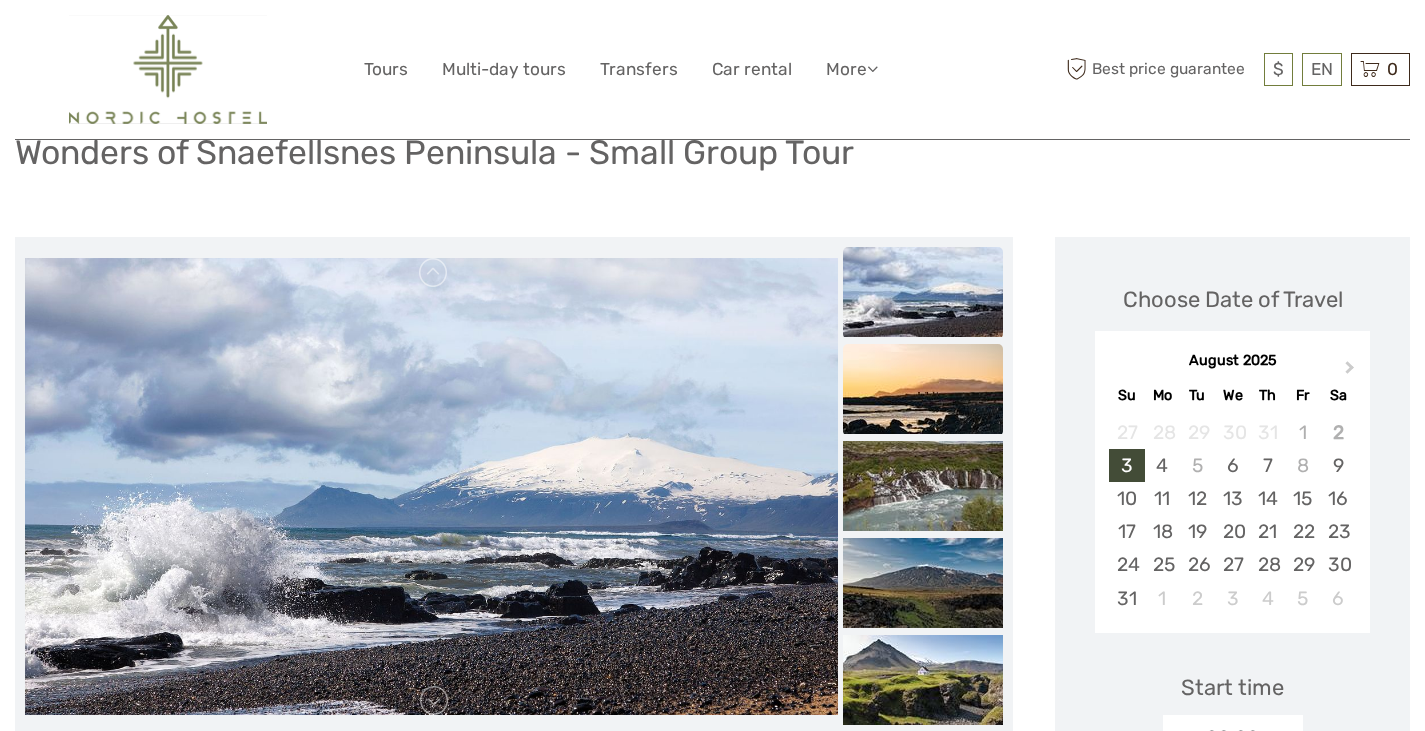 click at bounding box center [923, 389] 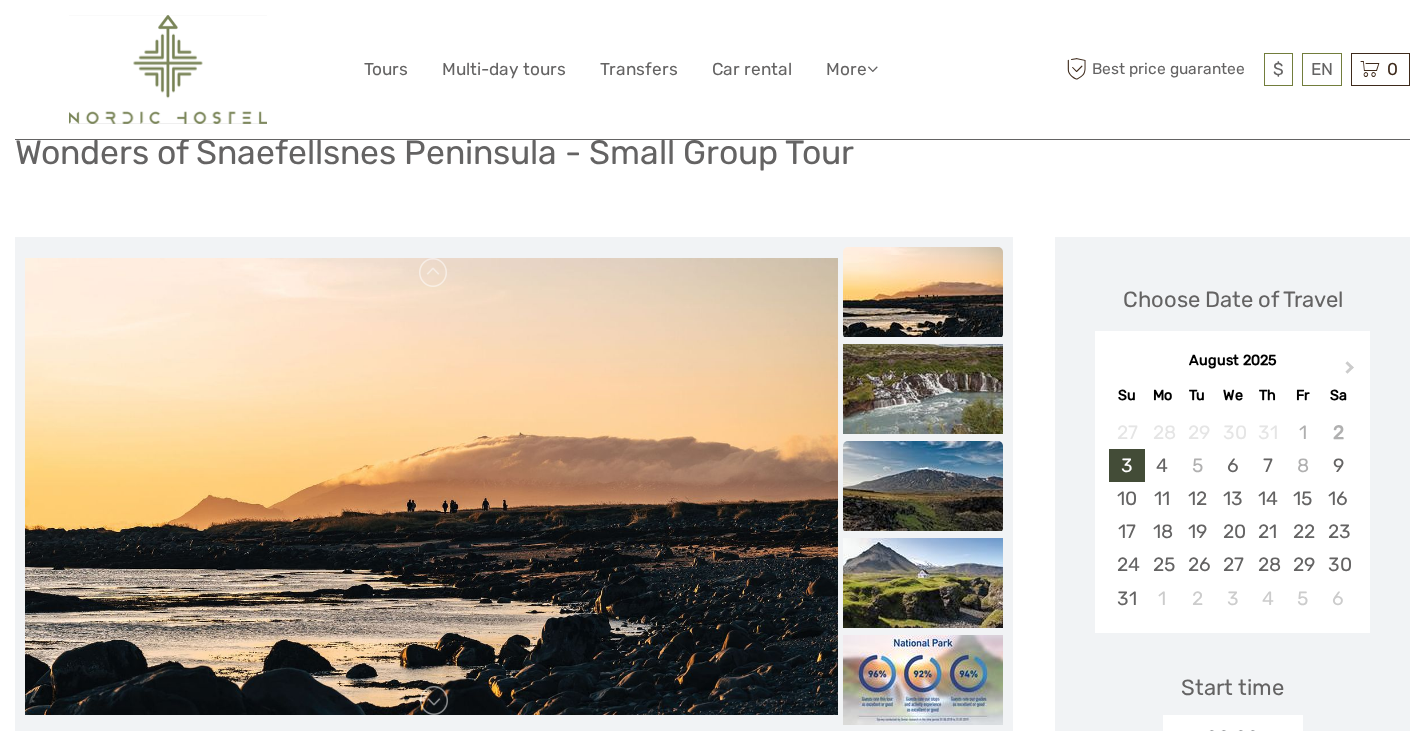 click at bounding box center [923, 486] 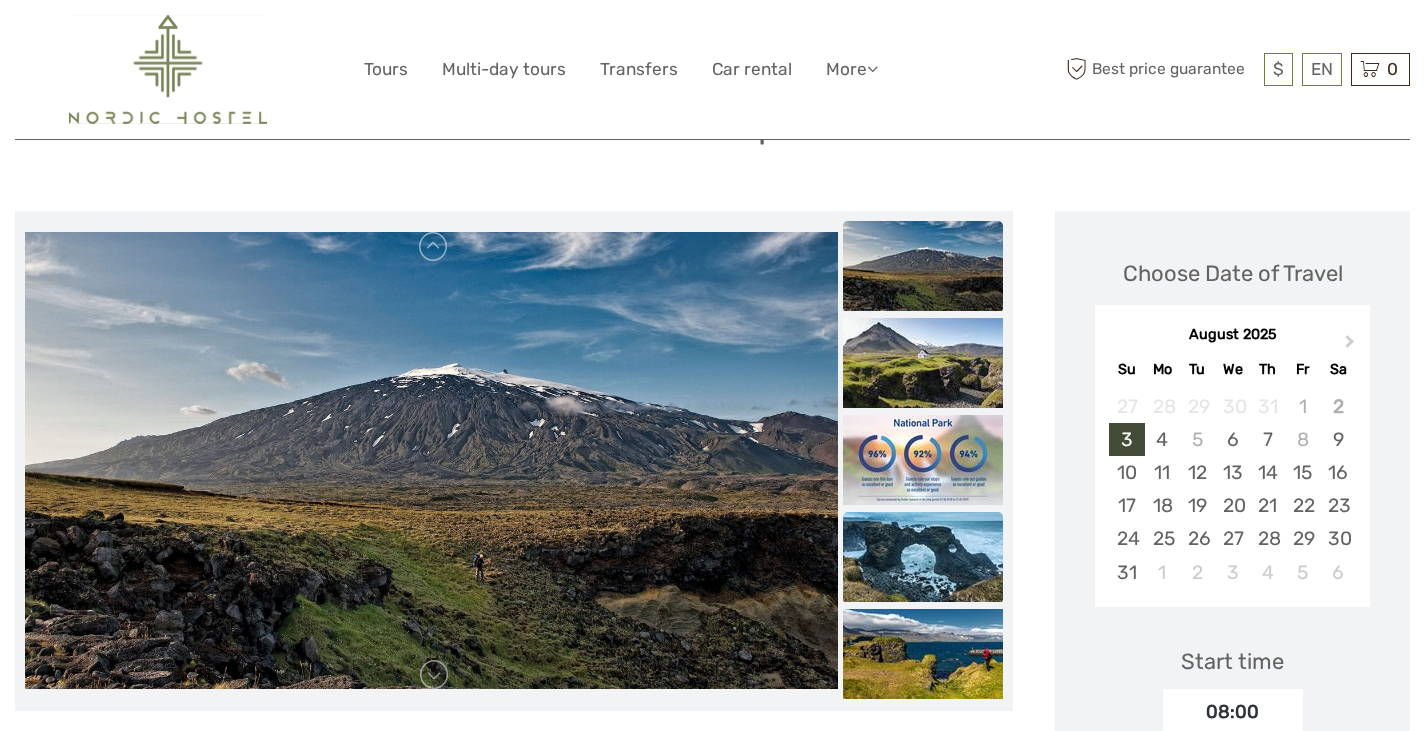 scroll, scrollTop: 186, scrollLeft: 0, axis: vertical 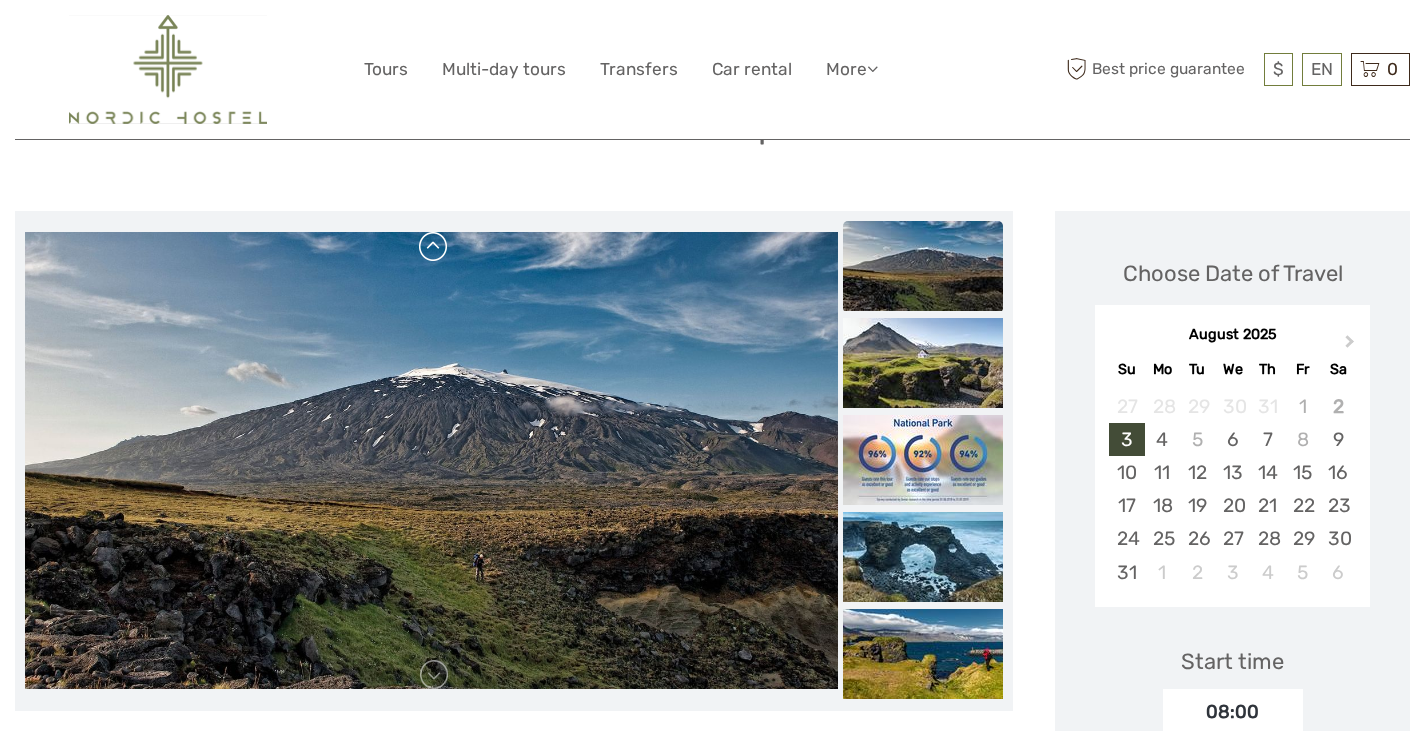 click at bounding box center (434, 247) 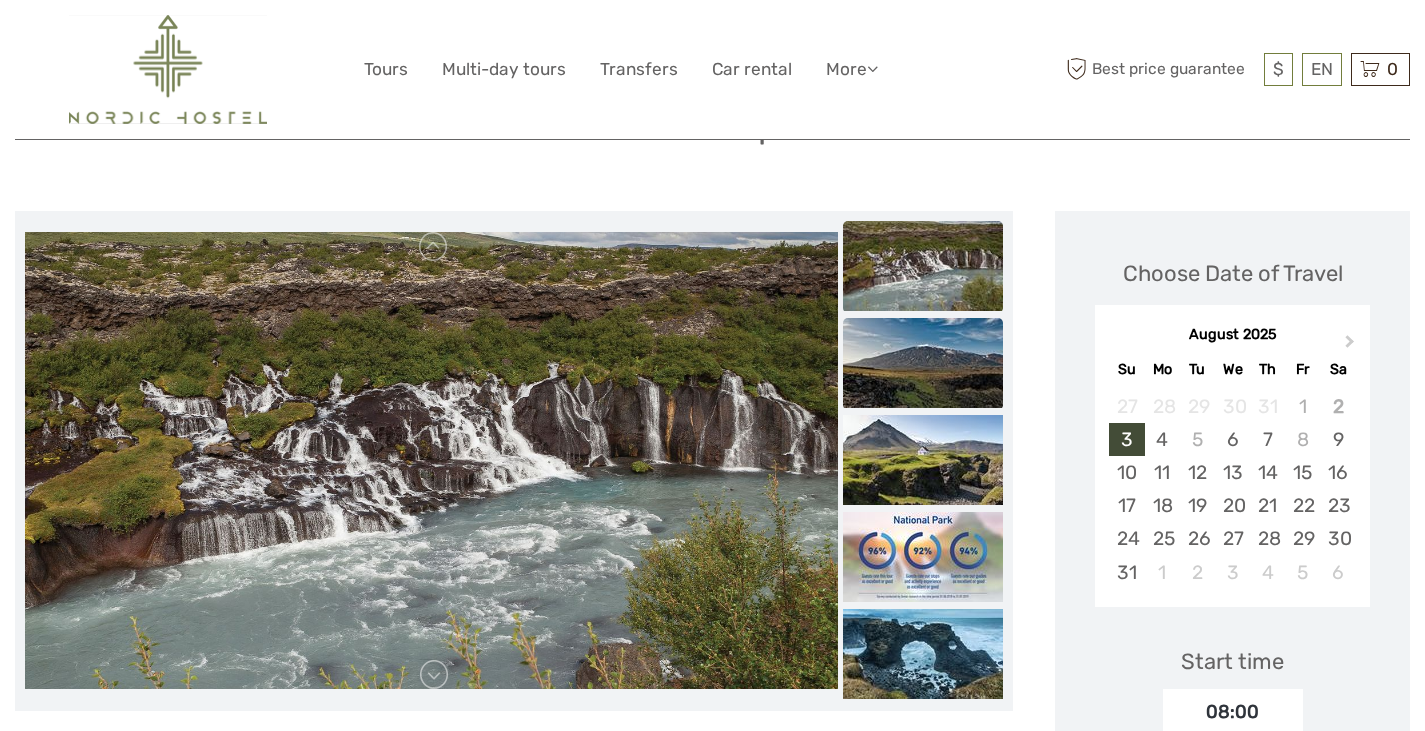 scroll, scrollTop: 0, scrollLeft: 0, axis: both 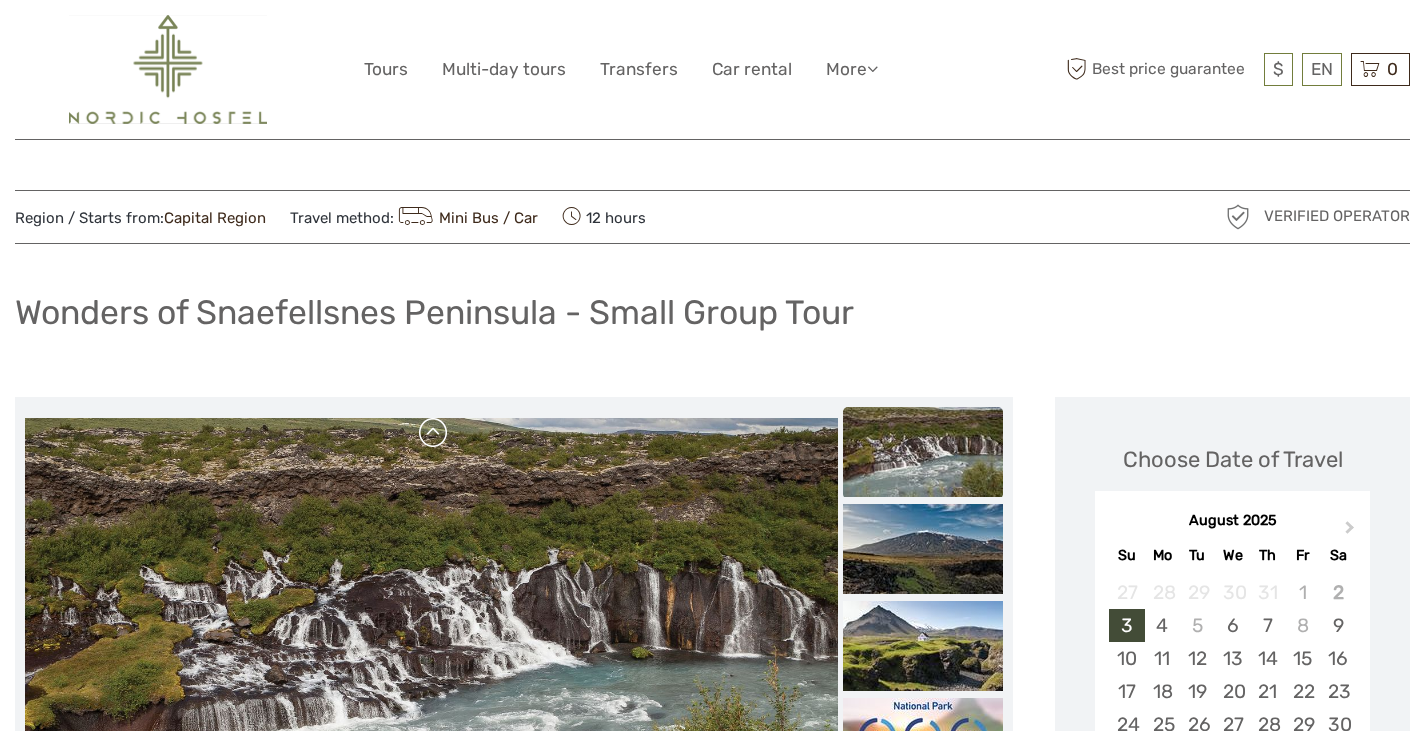 click at bounding box center [434, 433] 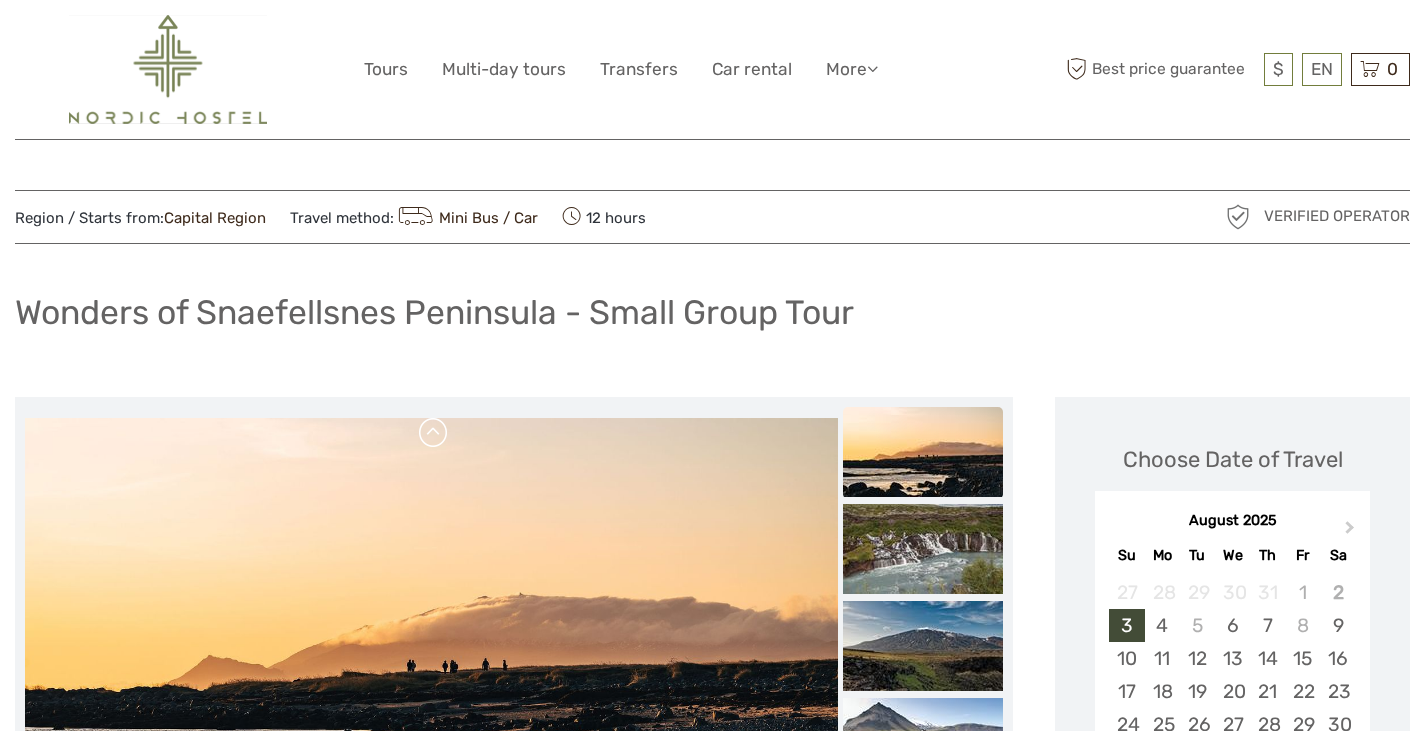 click at bounding box center (434, 433) 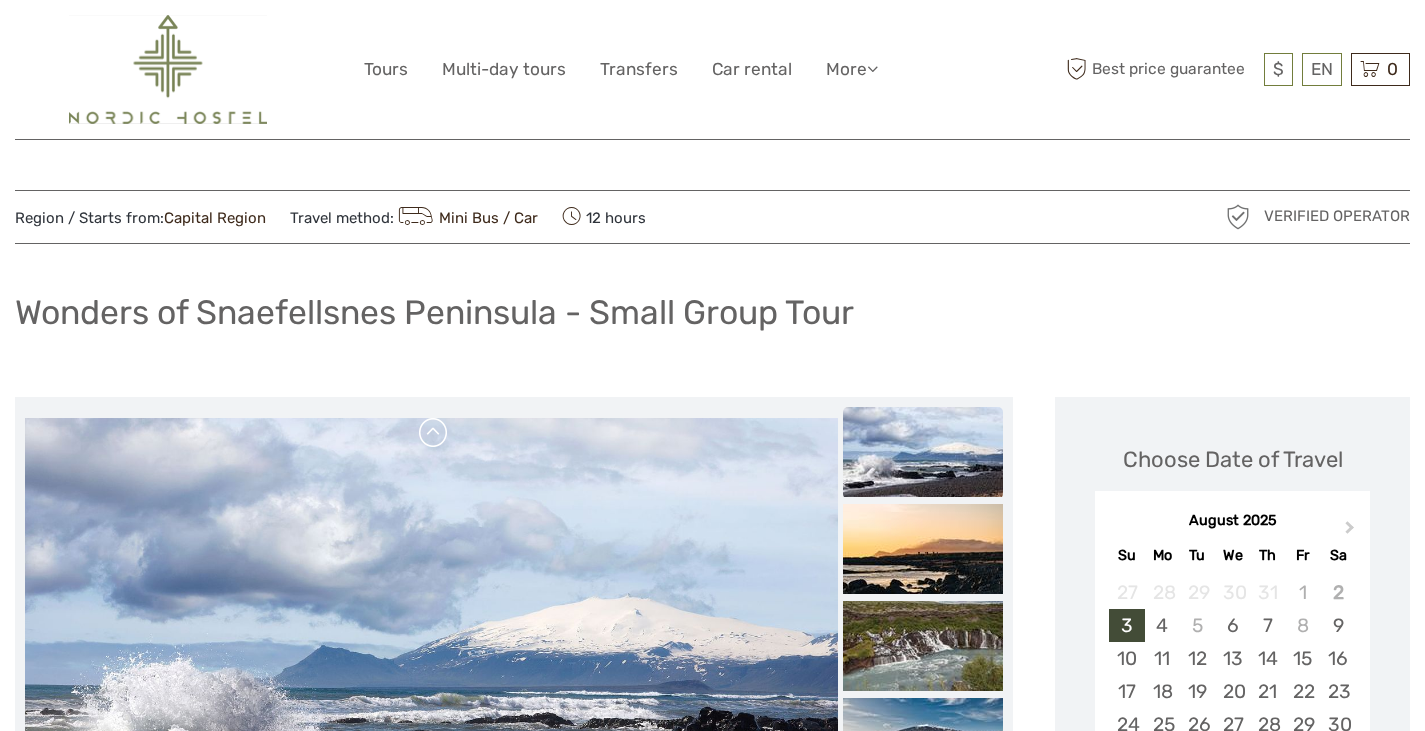 click at bounding box center (434, 433) 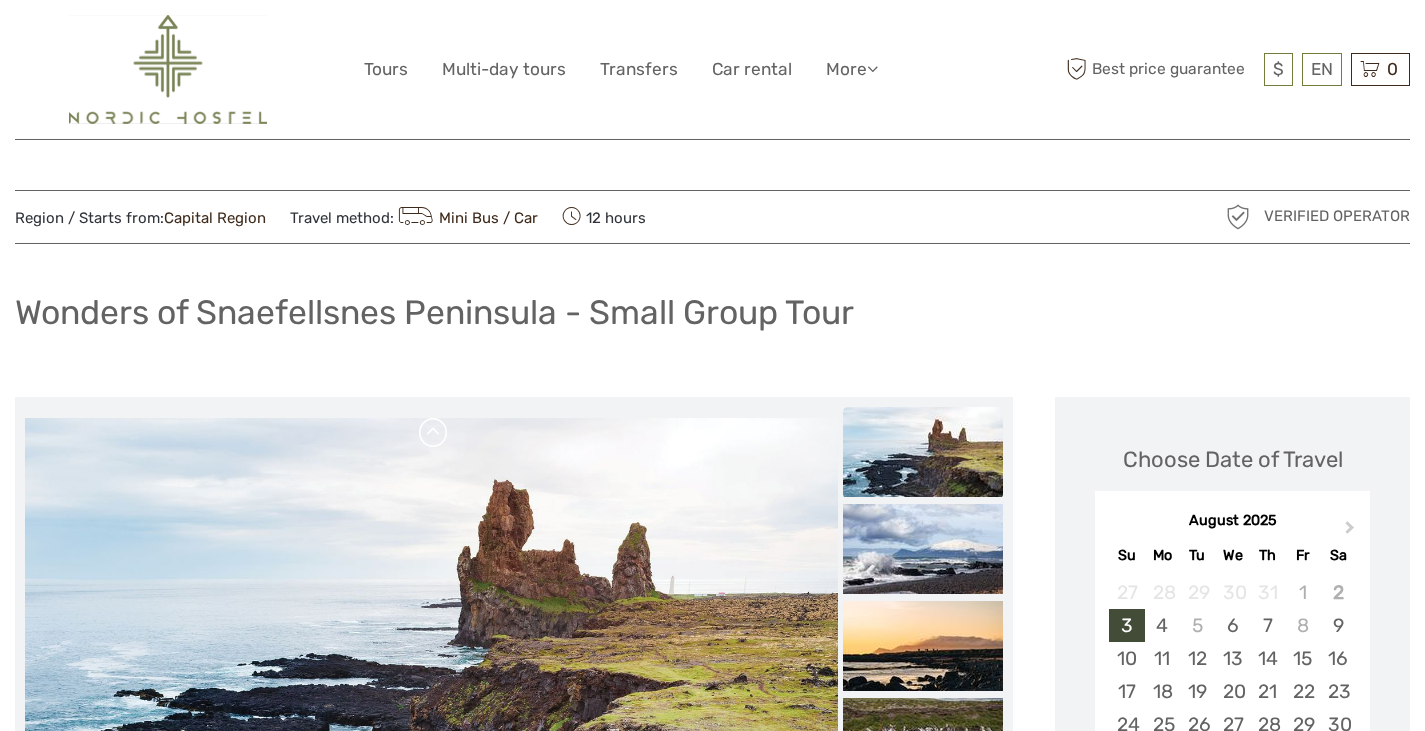 click at bounding box center (434, 433) 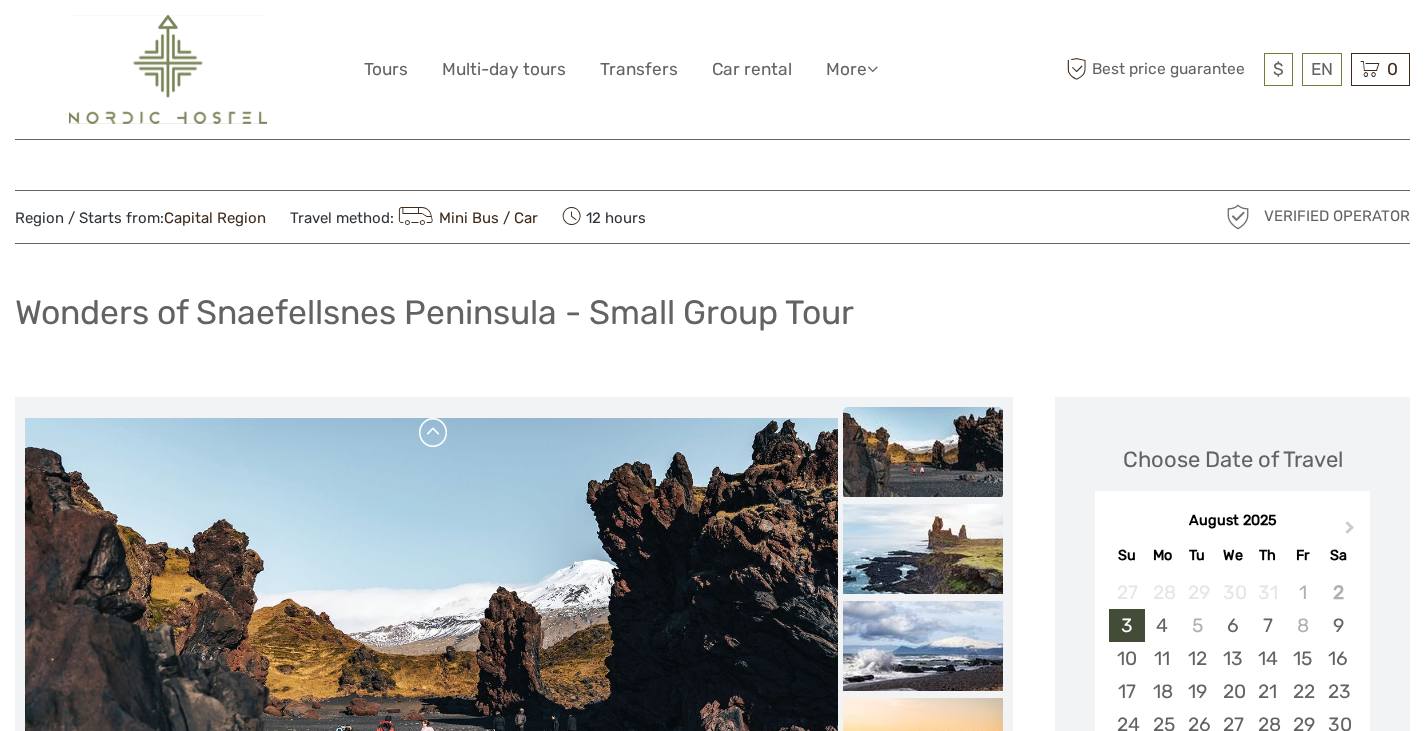 click at bounding box center (434, 433) 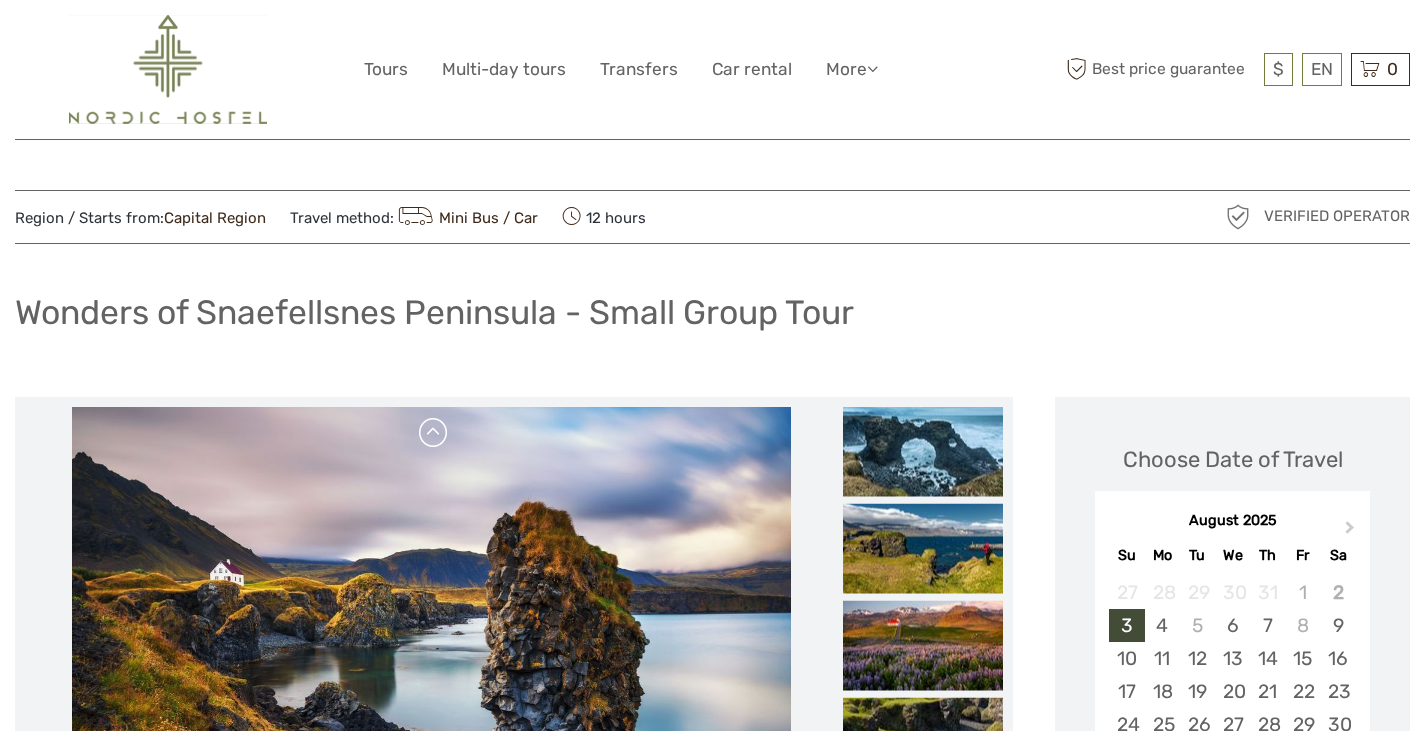 click at bounding box center (431, 647) 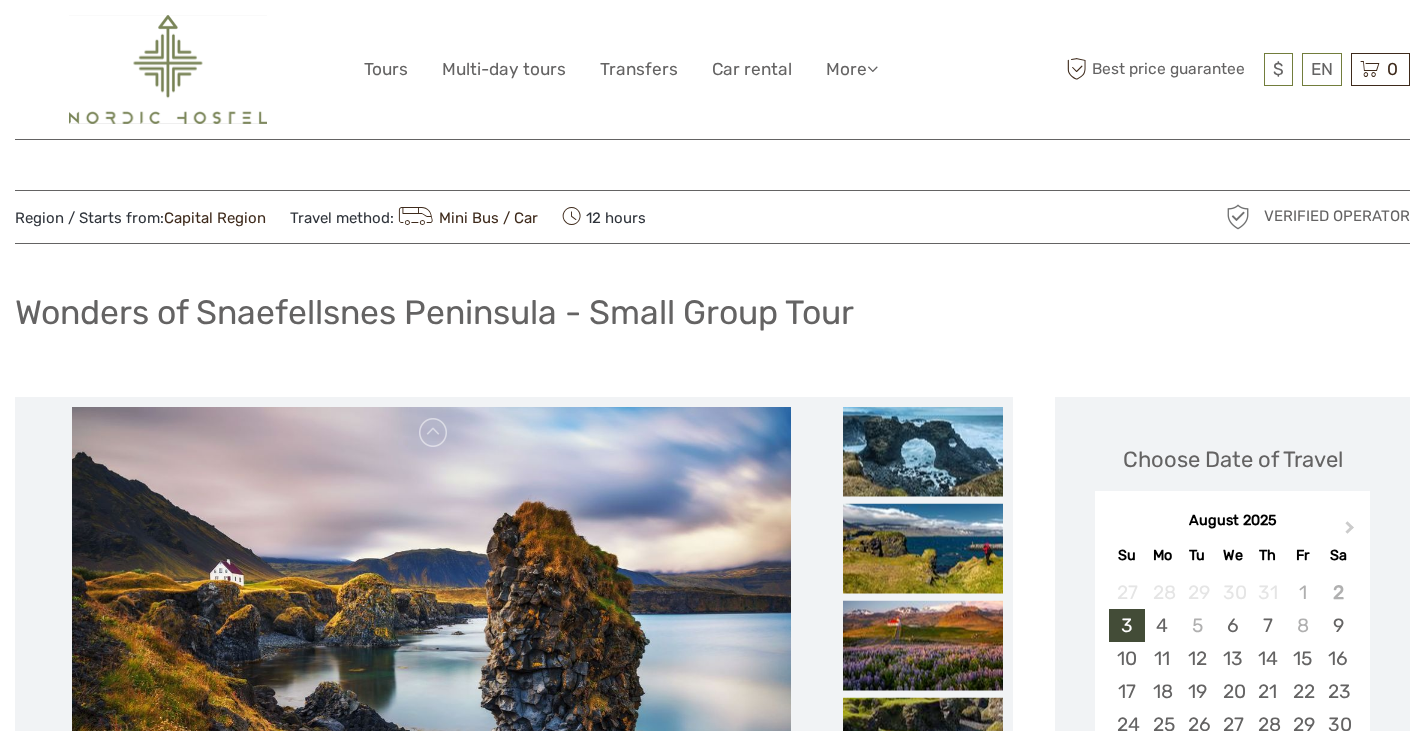 scroll, scrollTop: 444, scrollLeft: 0, axis: vertical 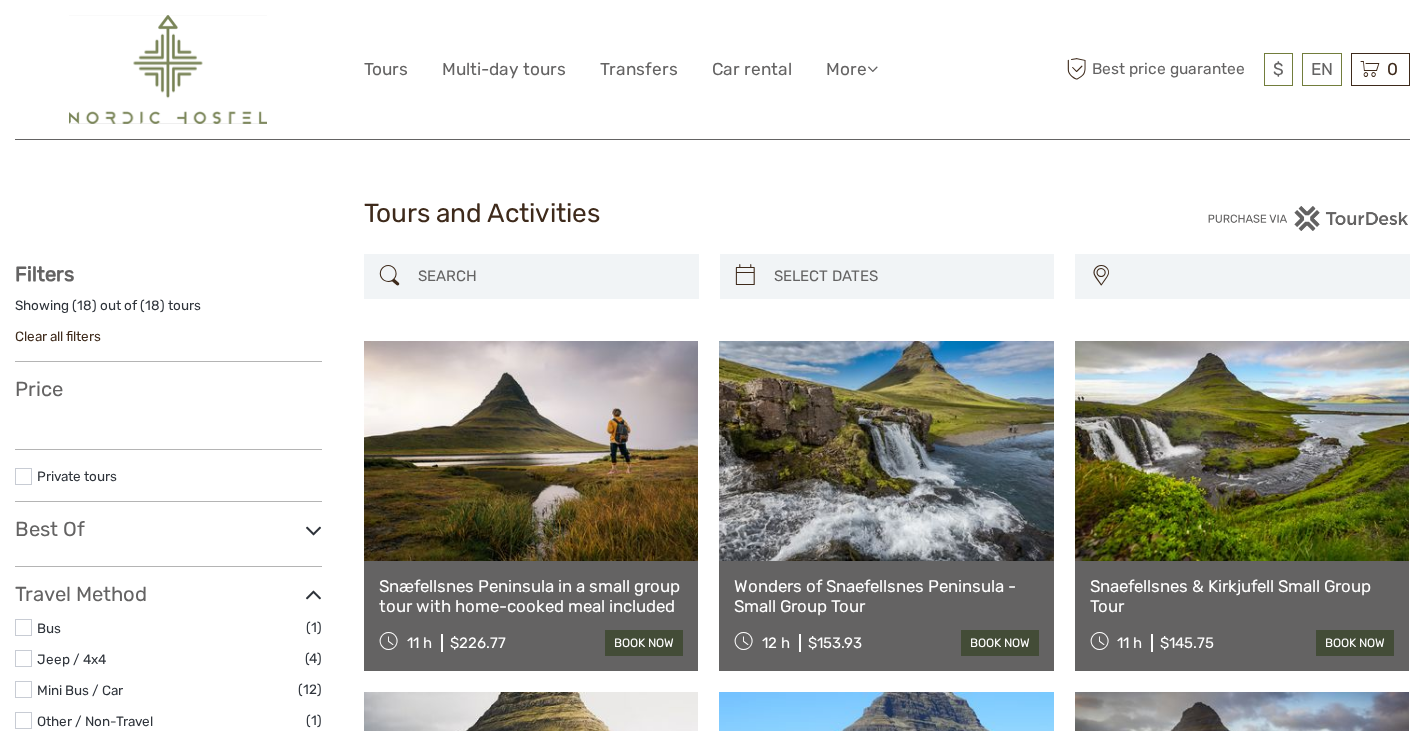 select 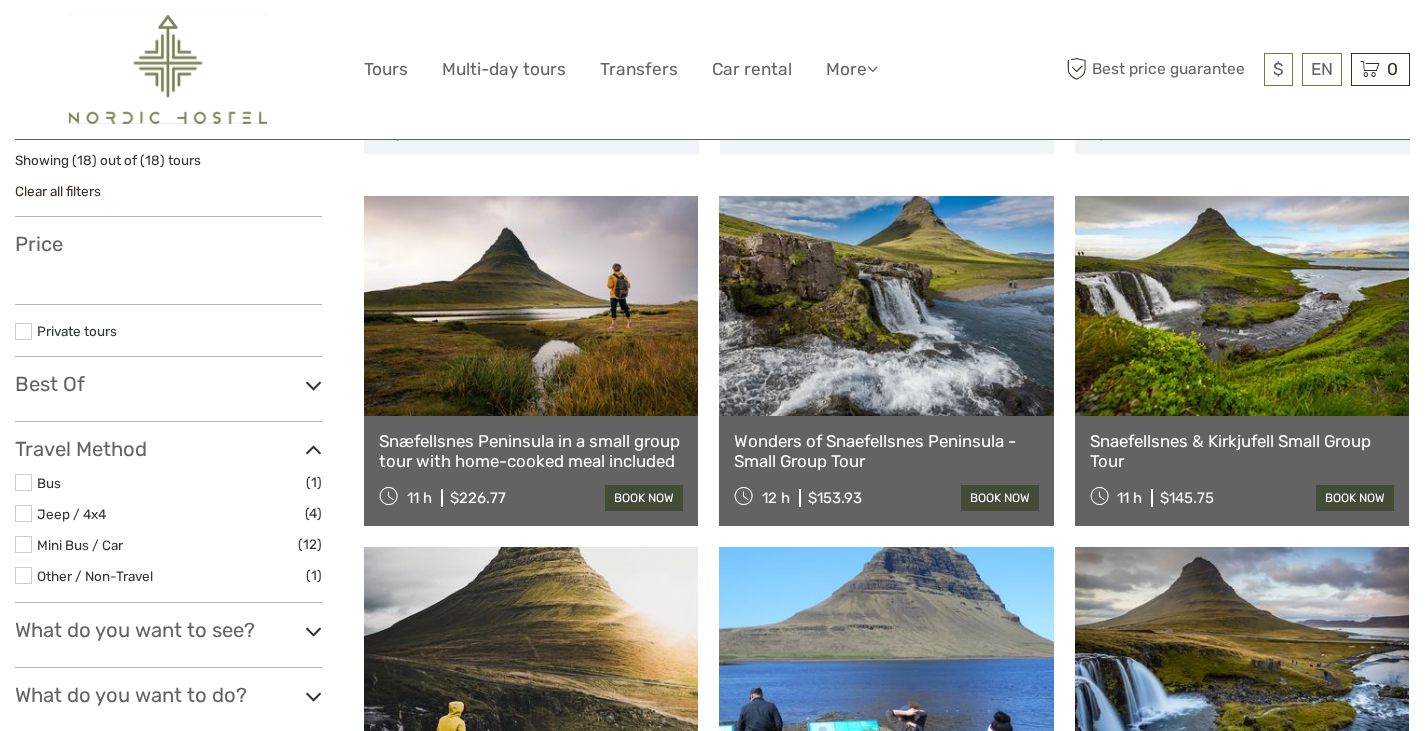 scroll, scrollTop: 0, scrollLeft: 0, axis: both 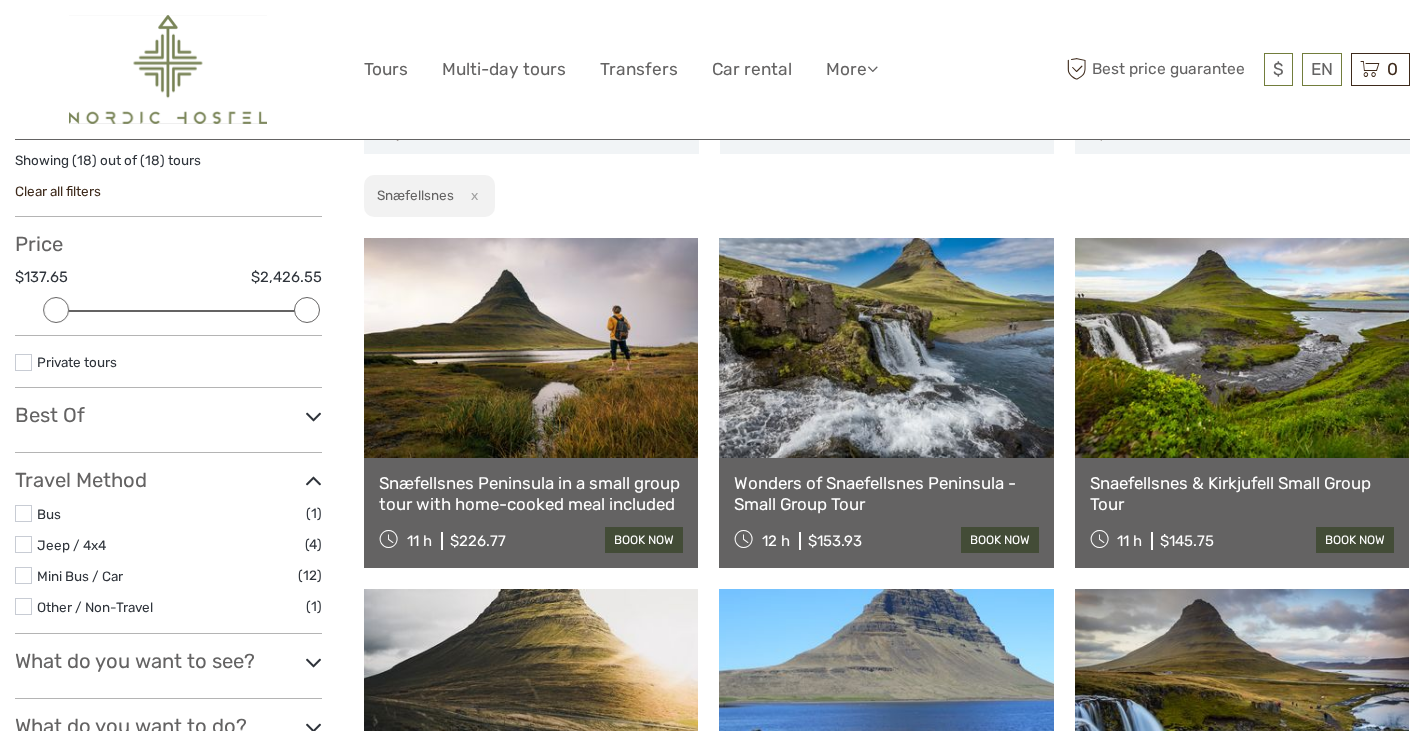 click on "Wonders of Snaefellsnes Peninsula - Small Group Tour" at bounding box center (886, 493) 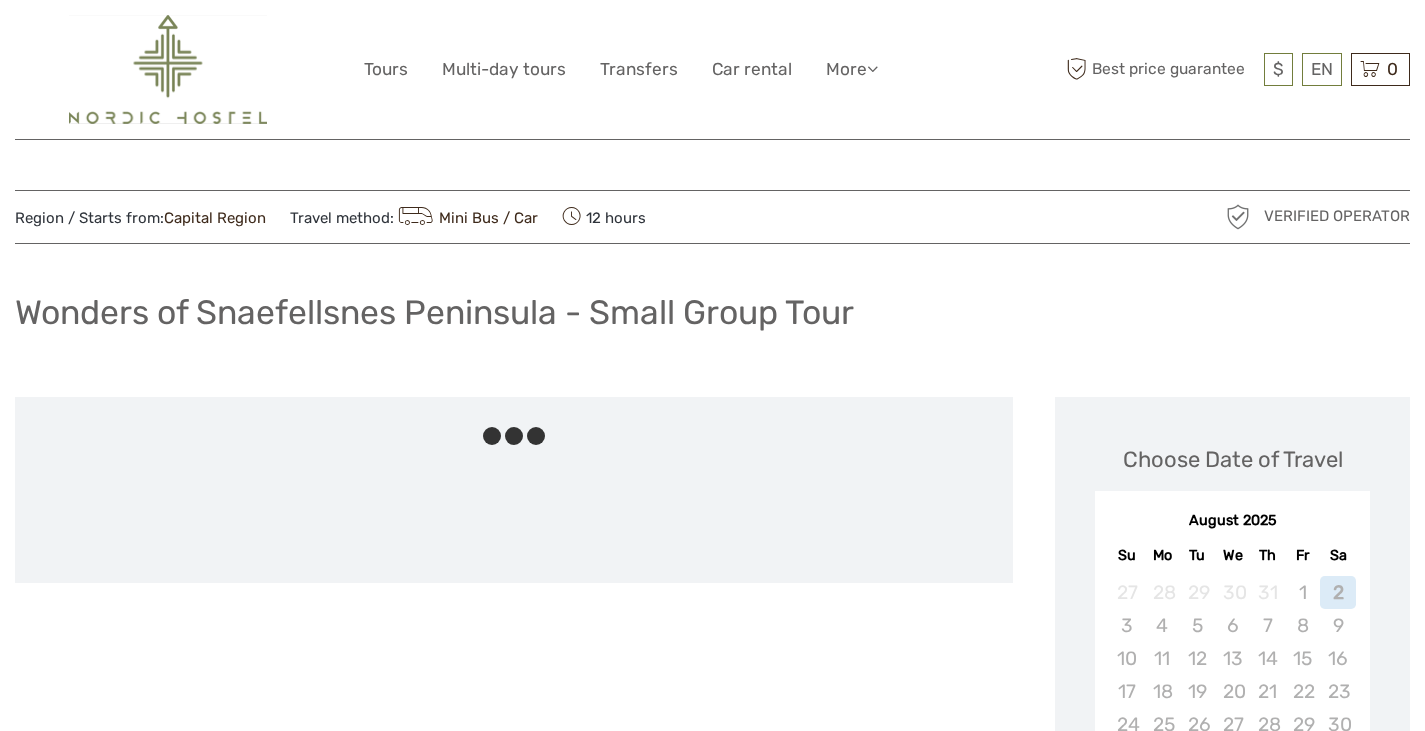 scroll, scrollTop: 0, scrollLeft: 0, axis: both 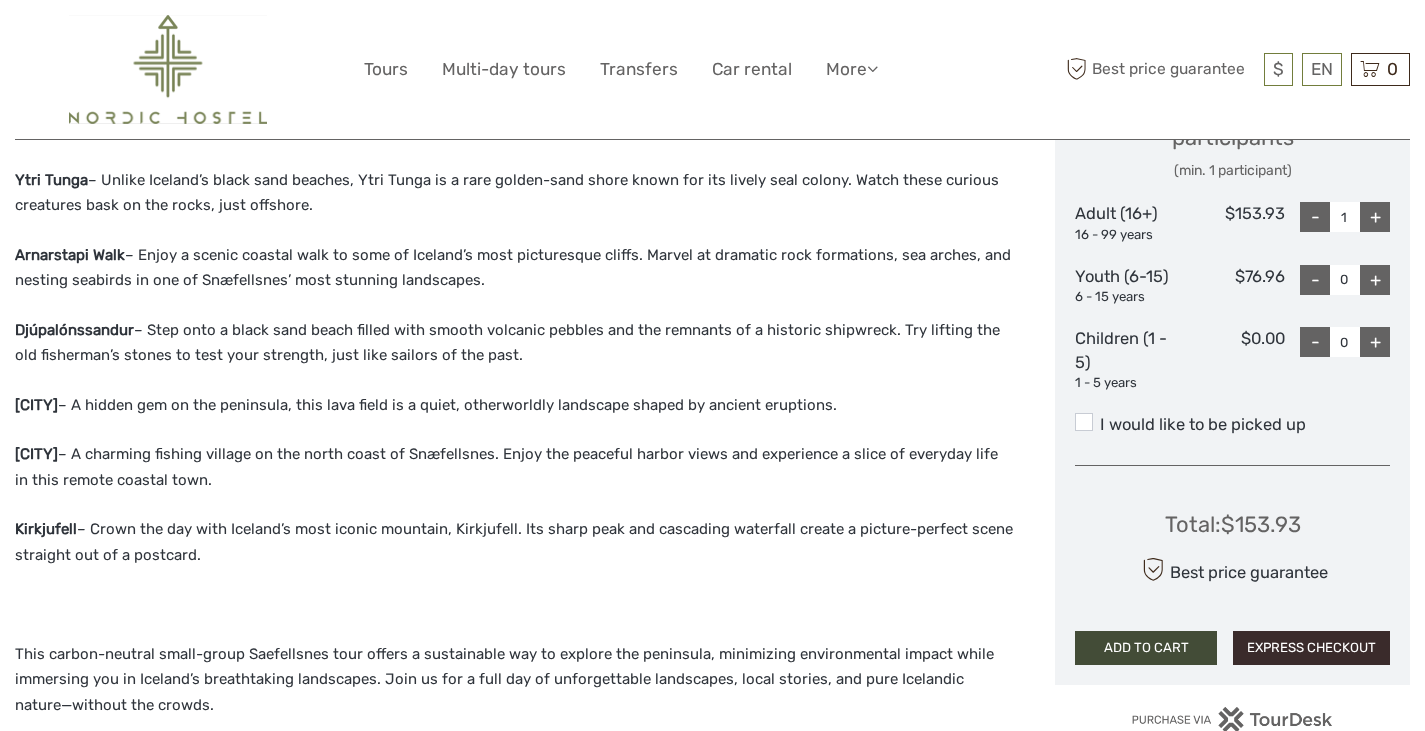 click on "EXPRESS CHECKOUT" at bounding box center (1311, 648) 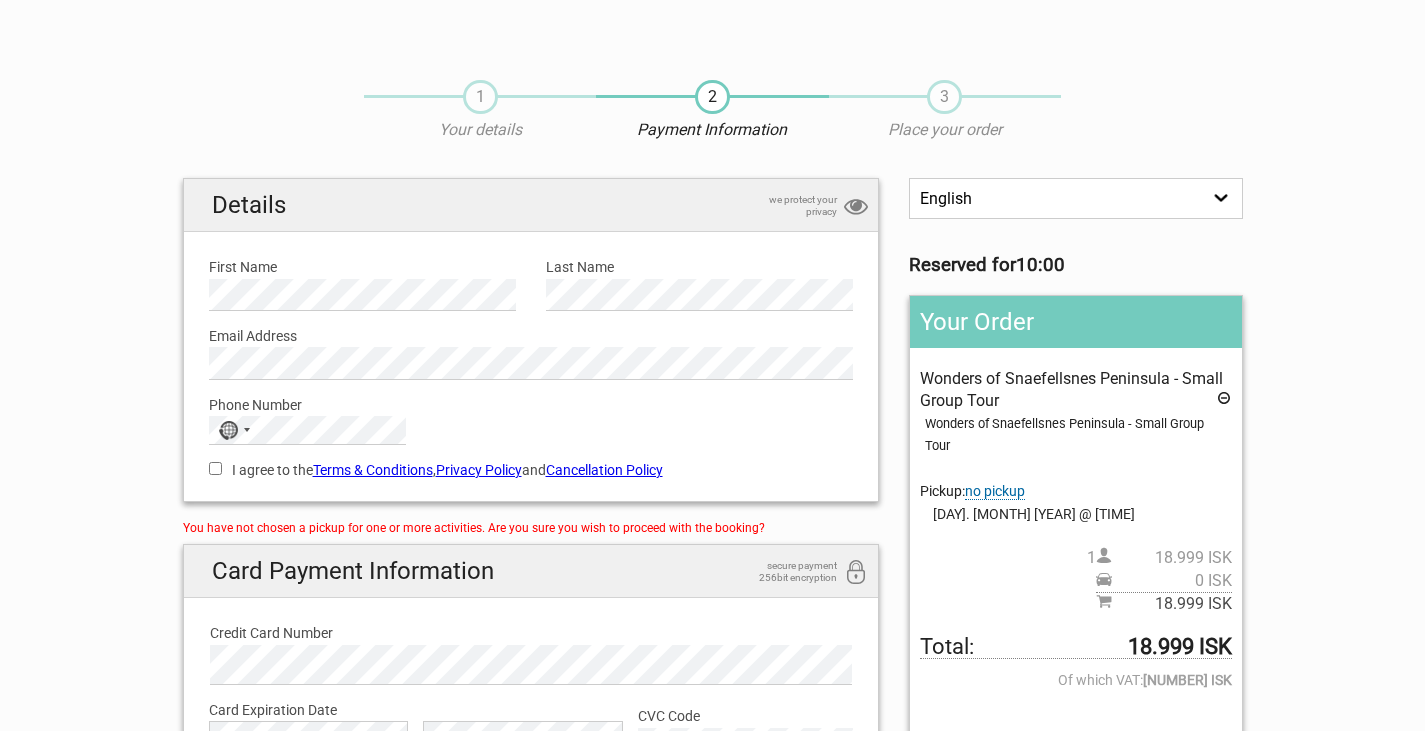 scroll, scrollTop: 0, scrollLeft: 0, axis: both 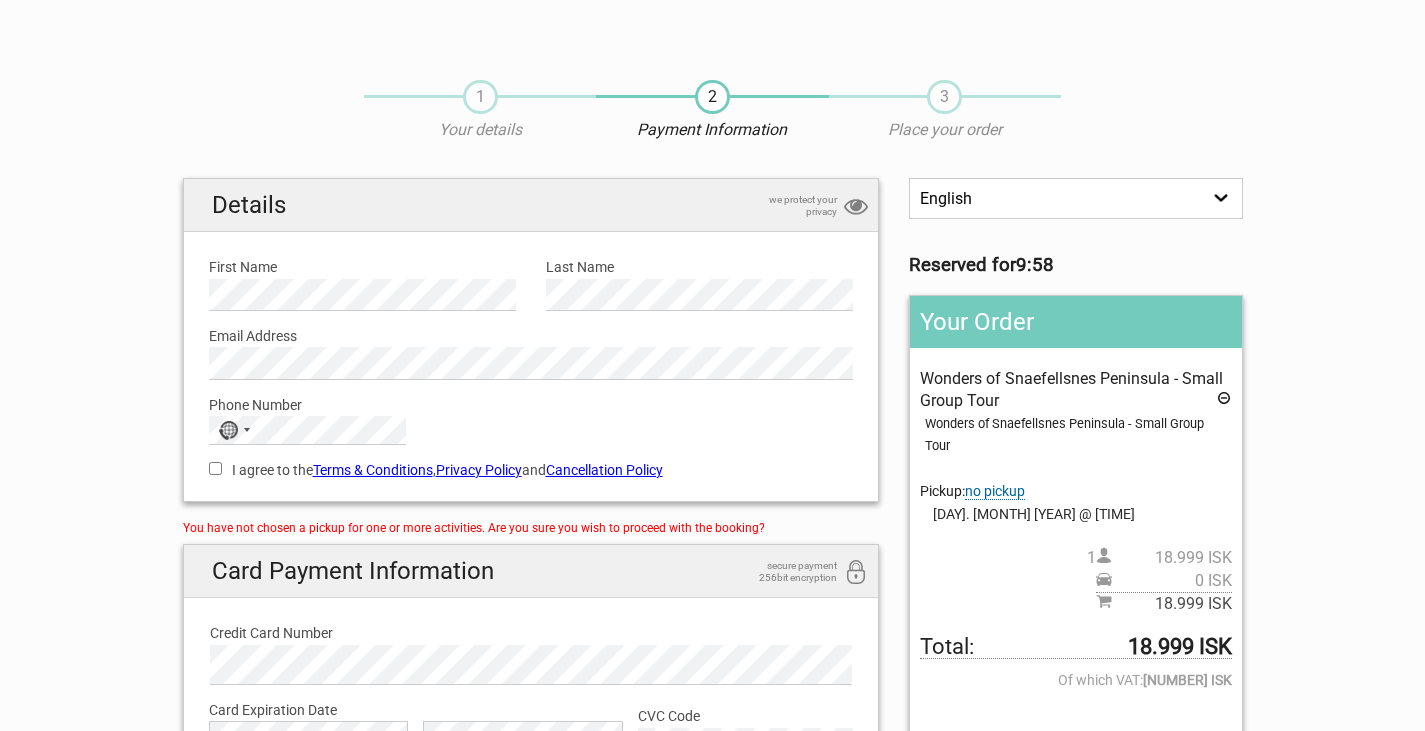 click on "Email Address
Please provide us with a valid email address." at bounding box center [531, 345] 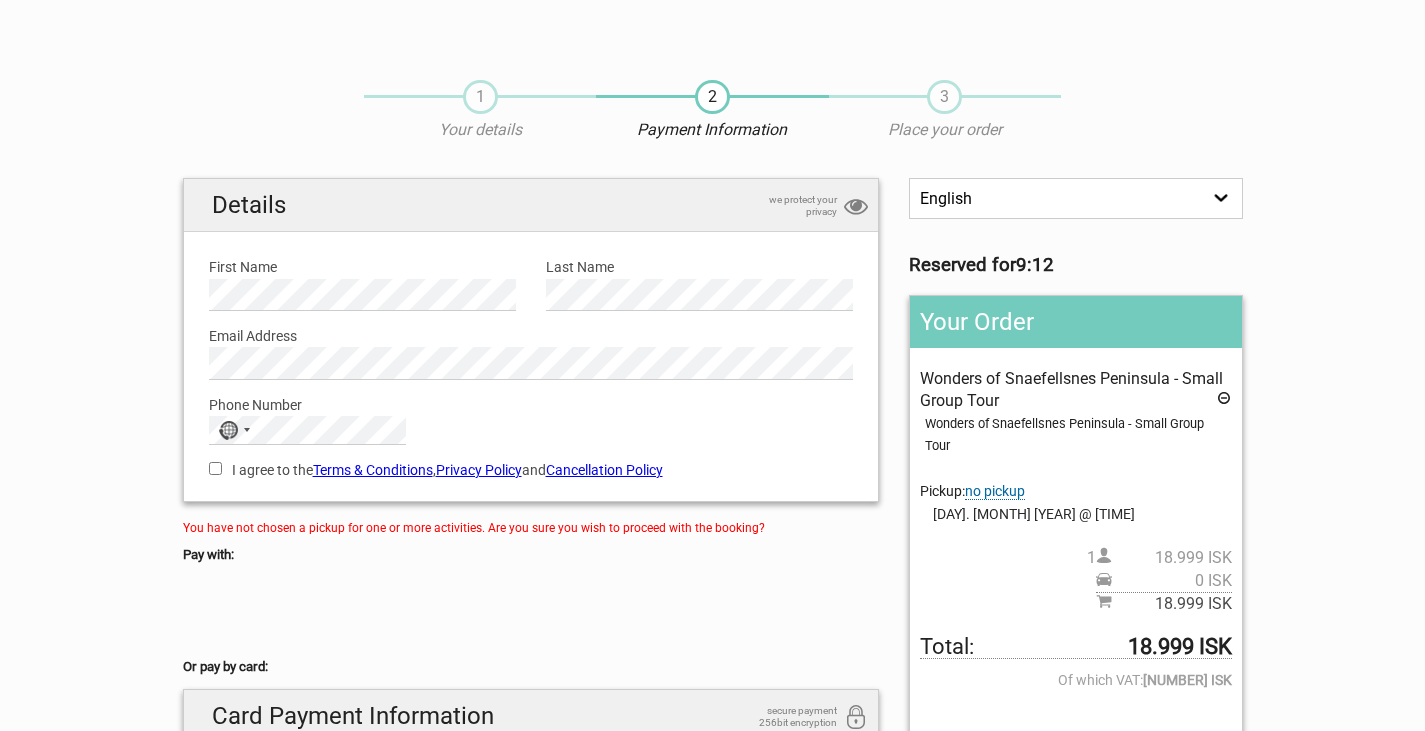 click on "I agree to the  Terms & Conditions ,  Privacy Policy  and  Cancellation Policy" at bounding box center [215, 468] 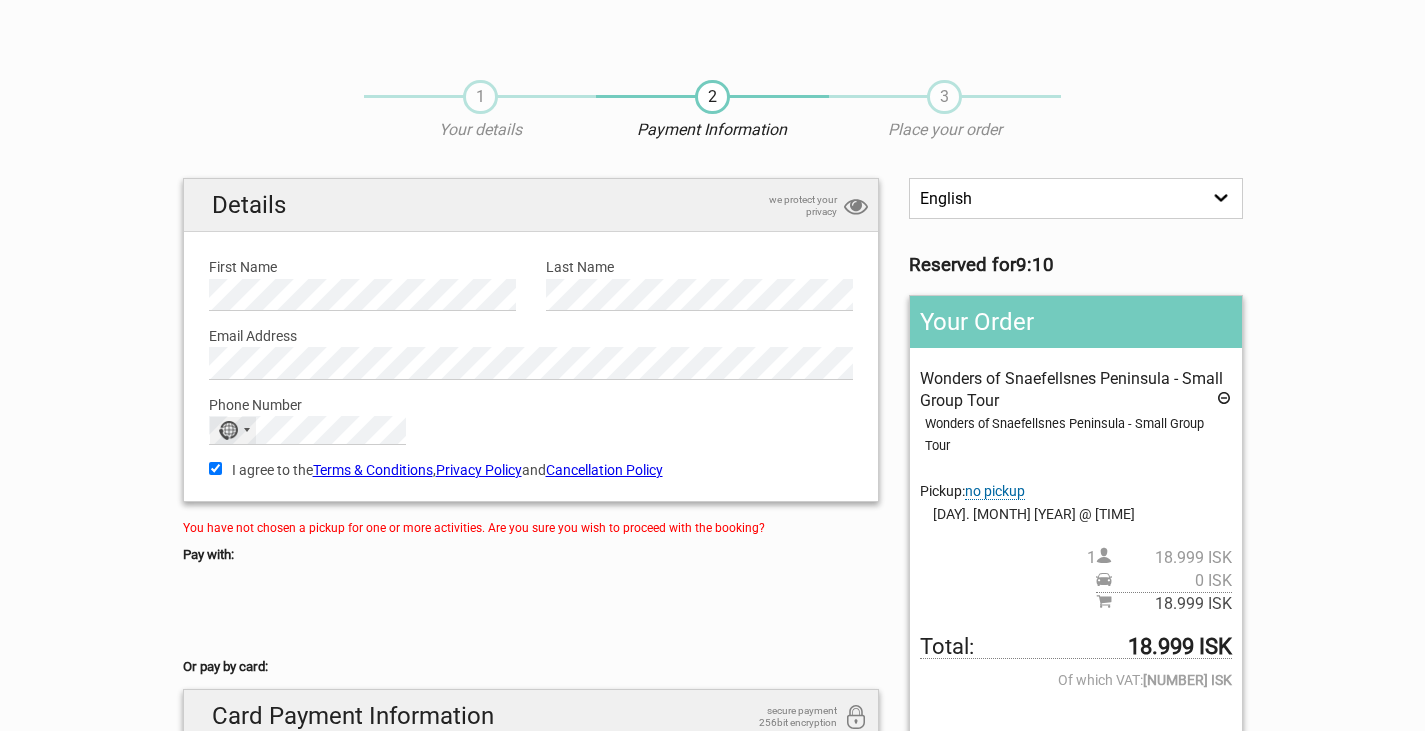 click on "No country selected" at bounding box center [233, 430] 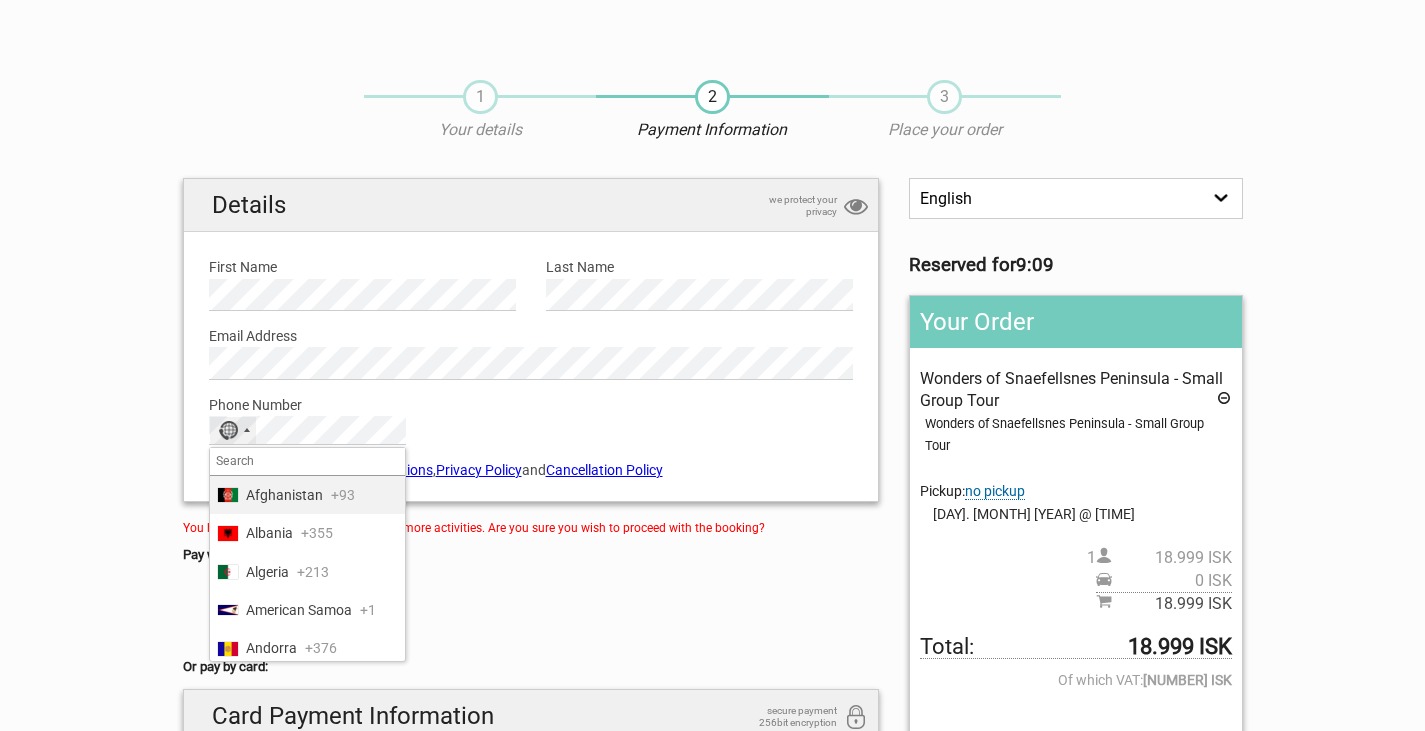 type on "c" 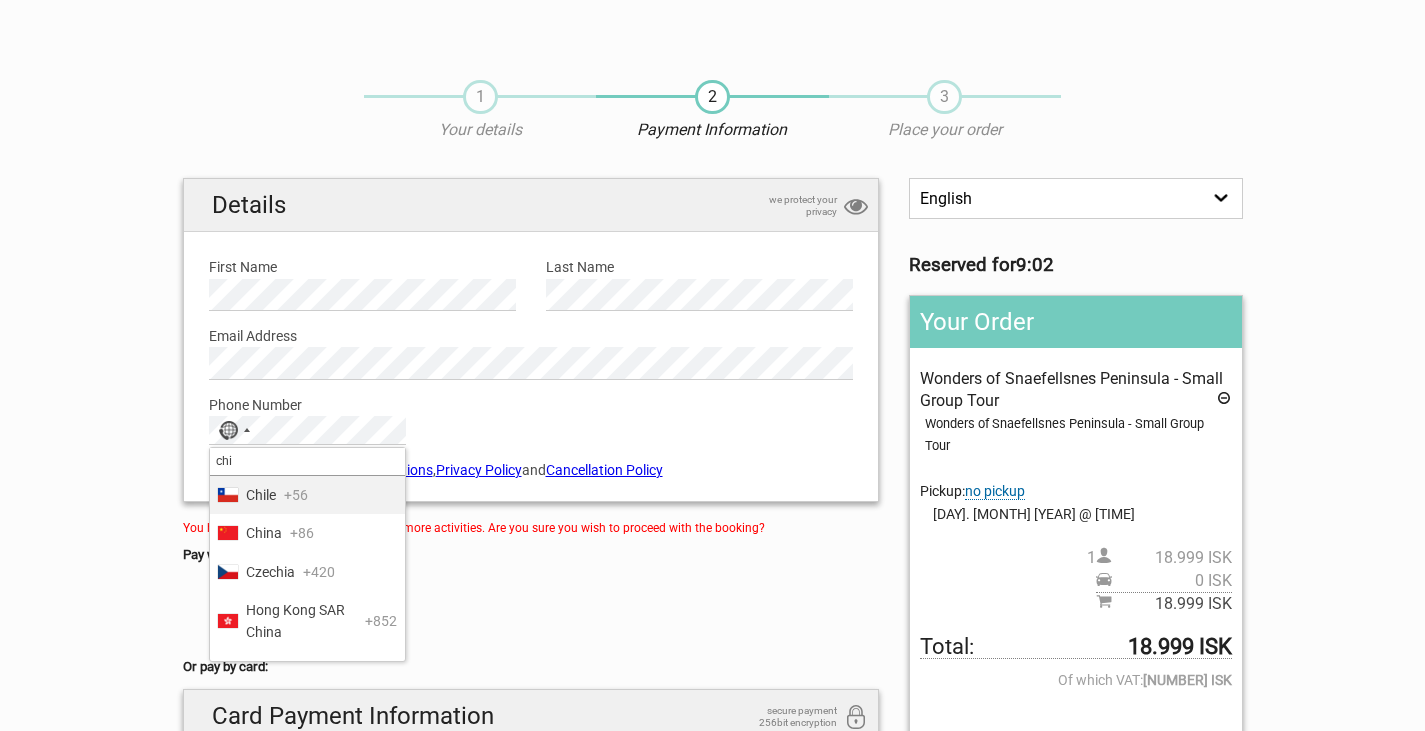 type on "chi" 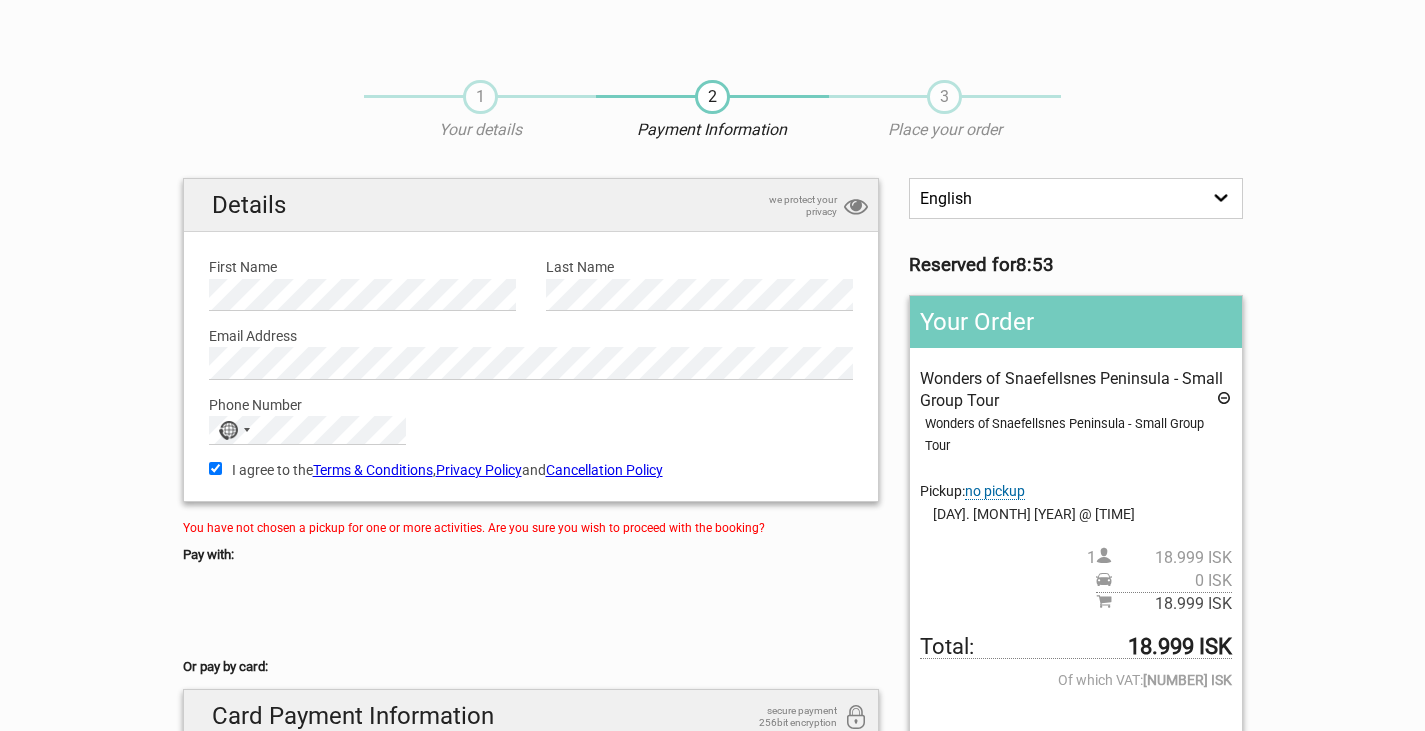 click on "no pickup" at bounding box center [995, 491] 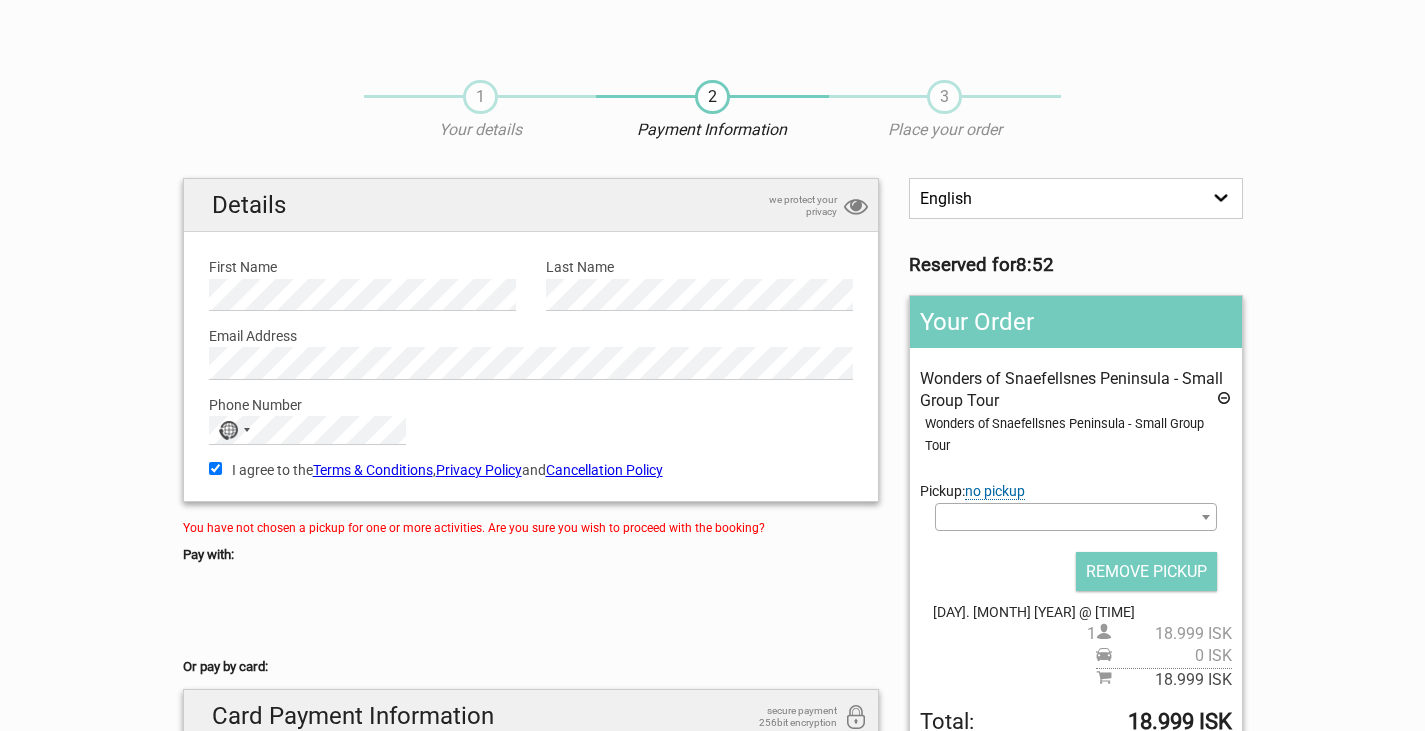 click at bounding box center (1075, 517) 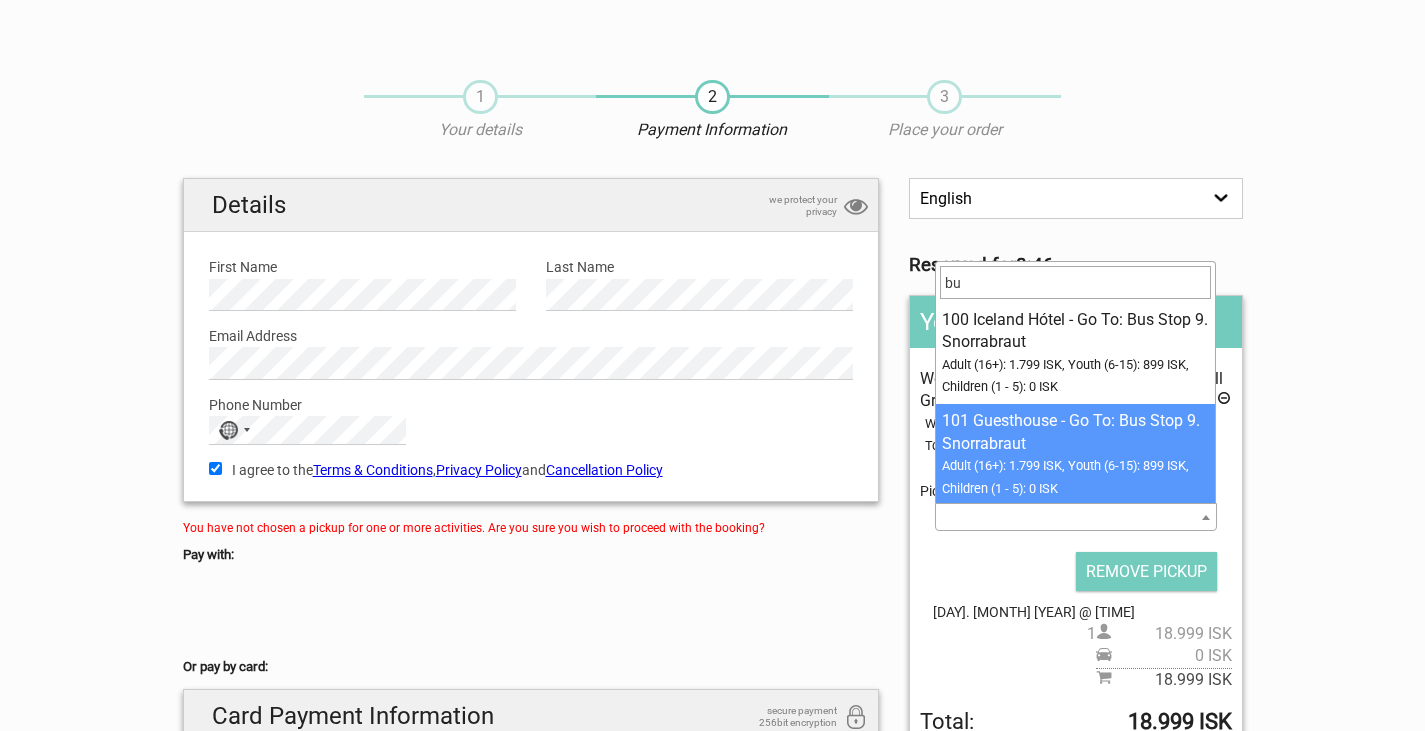 type on "b" 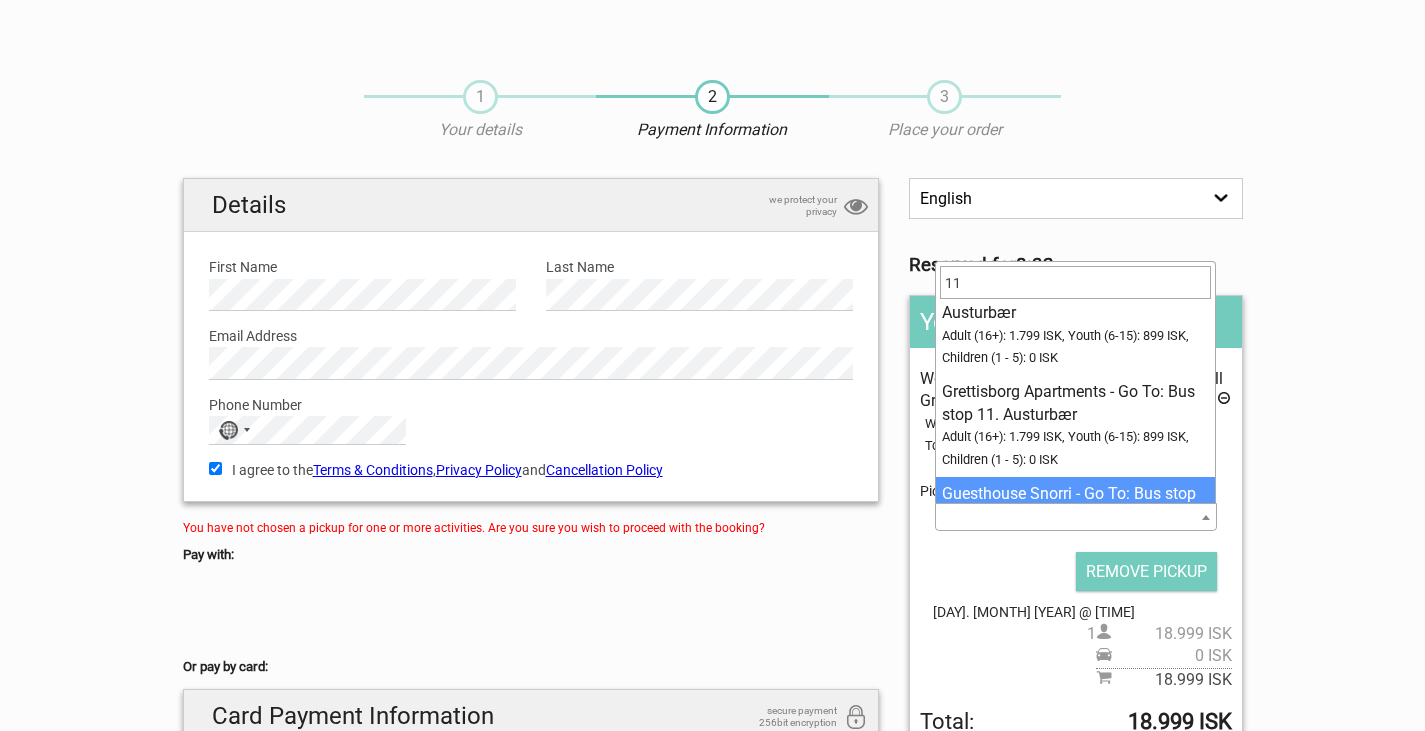 scroll, scrollTop: 0, scrollLeft: 0, axis: both 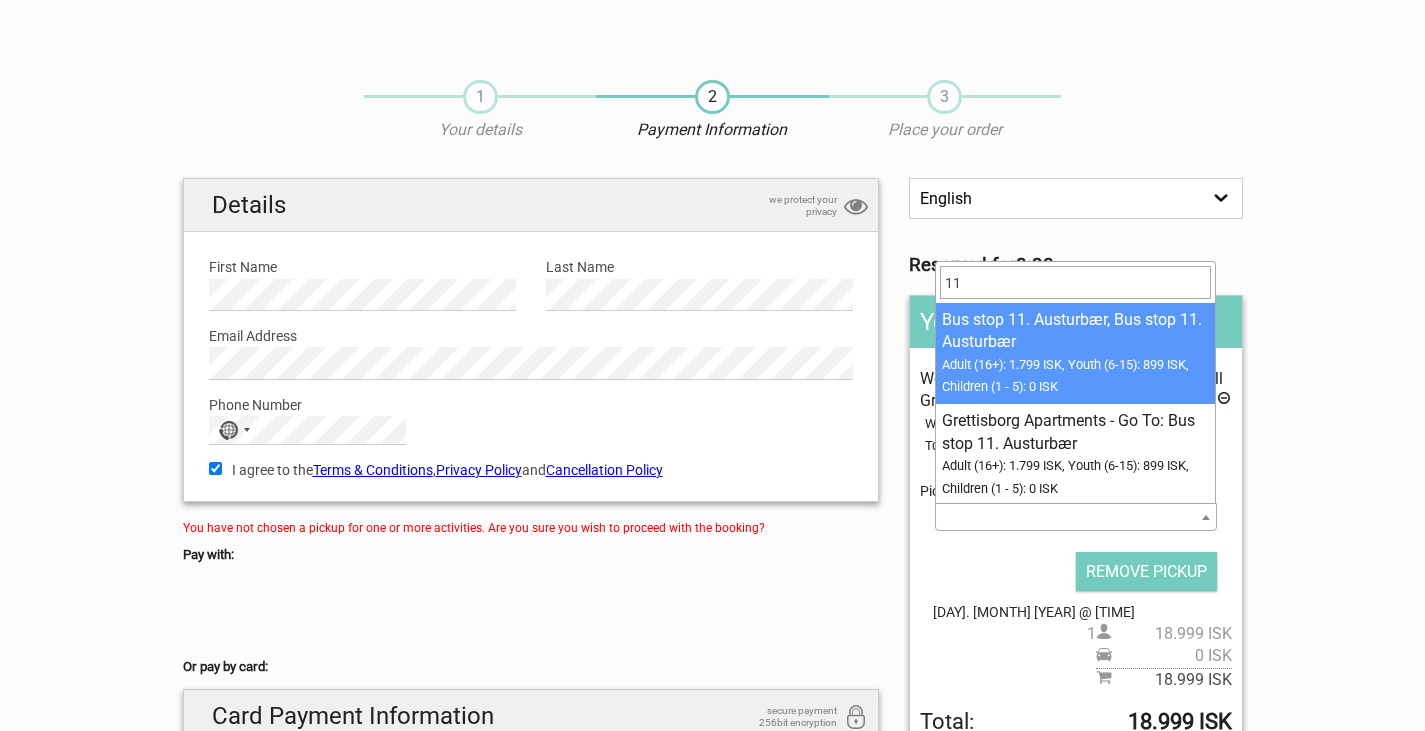 type on "11" 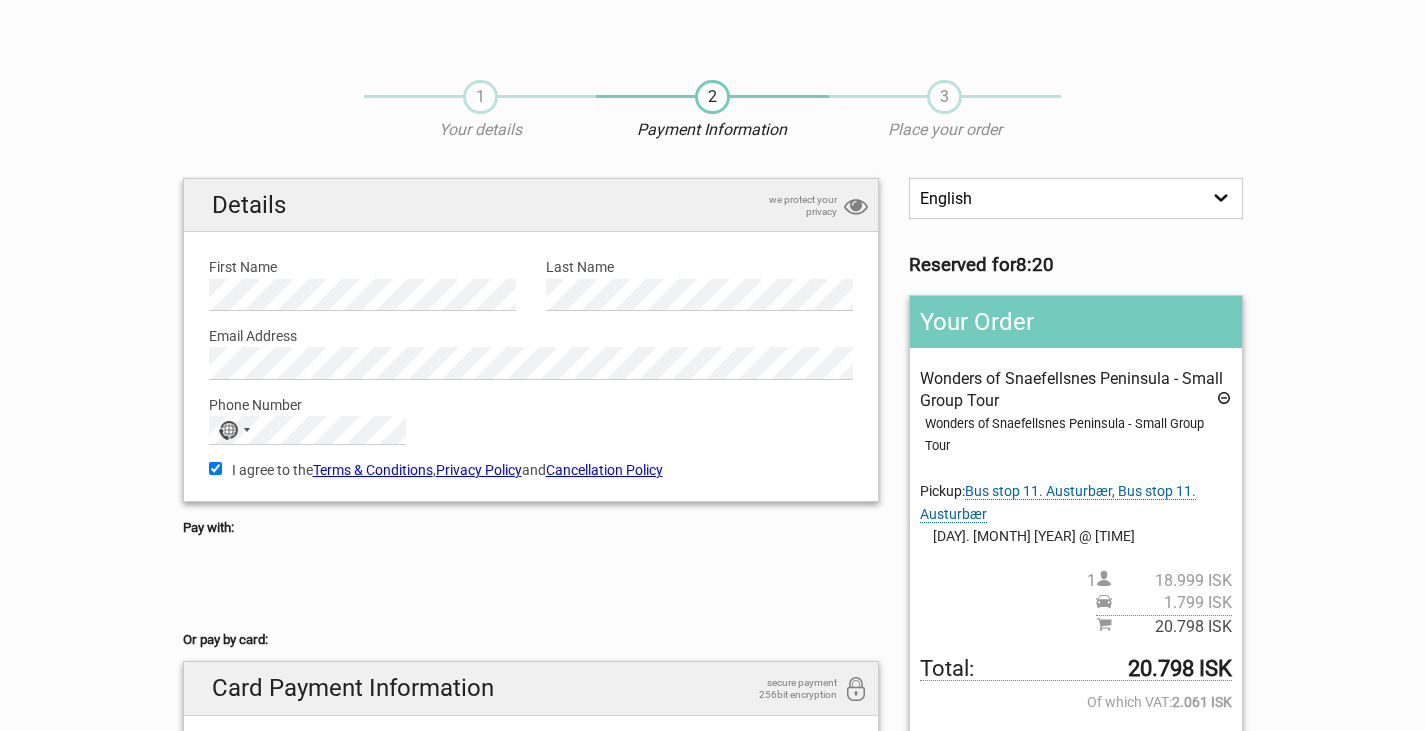click on "1
Your details
2
Payment Information
3
Place your order
English
Español
Deutsch
Reserved for  8:20
Your Order
Wonders of Snaefellsnes Peninsula - Small Group Tour
Wonders of Snaefellsnes Peninsula - Small Group Tour
Pickup:
Bus stop 11. Austurbær, Bus stop 11. Austurbær
Select an option
100 Iceland Hótel - Go To: Bus Stop 9. Snorrabraut
101 Guesthouse - Go To: Bus Stop 9. Snorrabraut
101 Hótel - Go To: Bus stop 6. The Culture House - Safnahúsið" at bounding box center [712, 562] 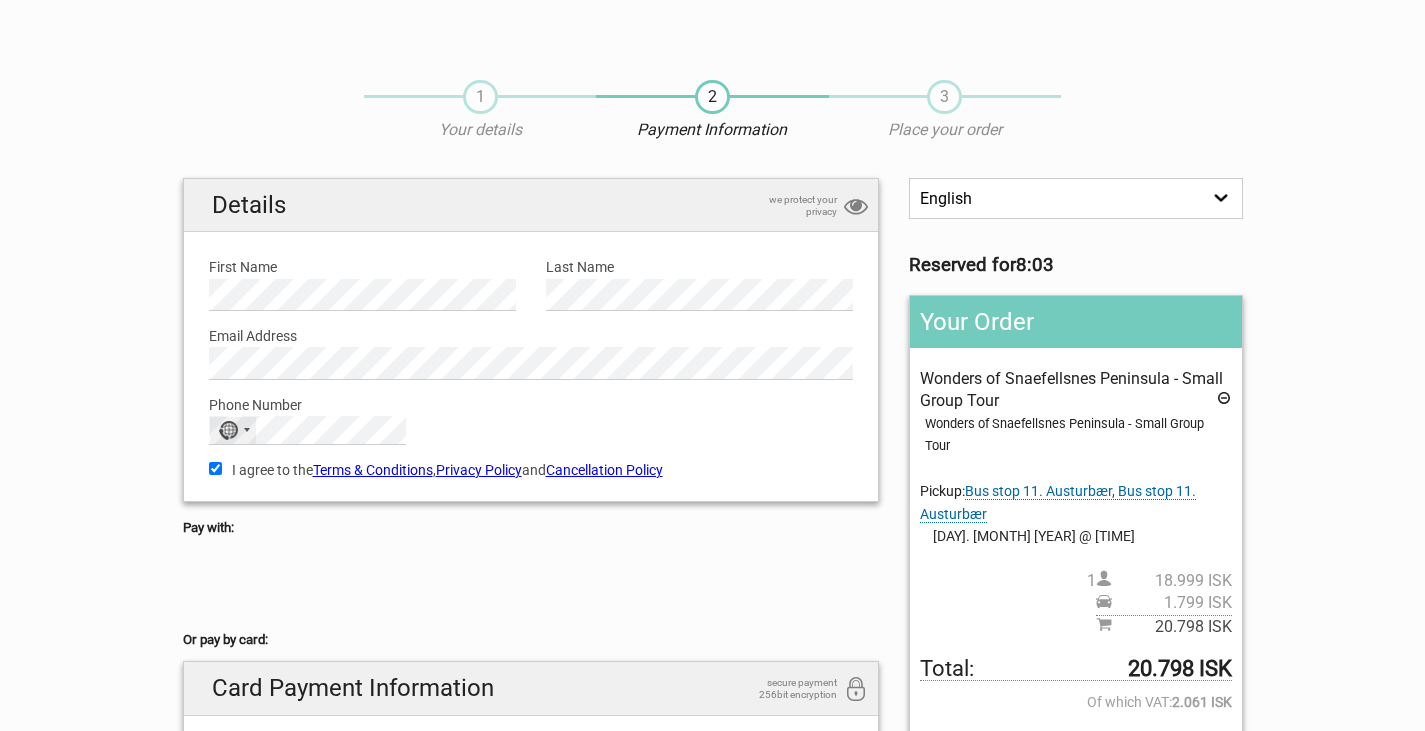click on "No country selected" at bounding box center [228, 430] 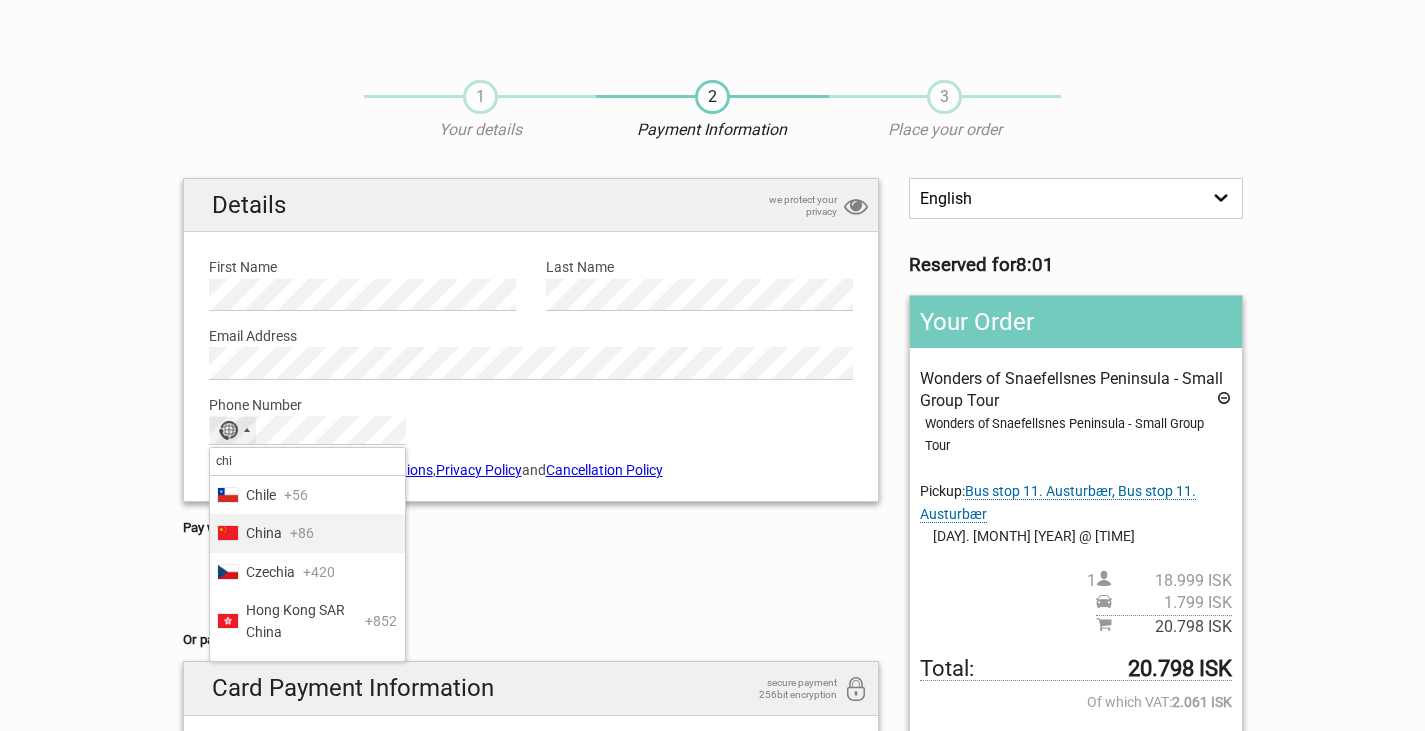 click on "China +86" at bounding box center (307, 533) 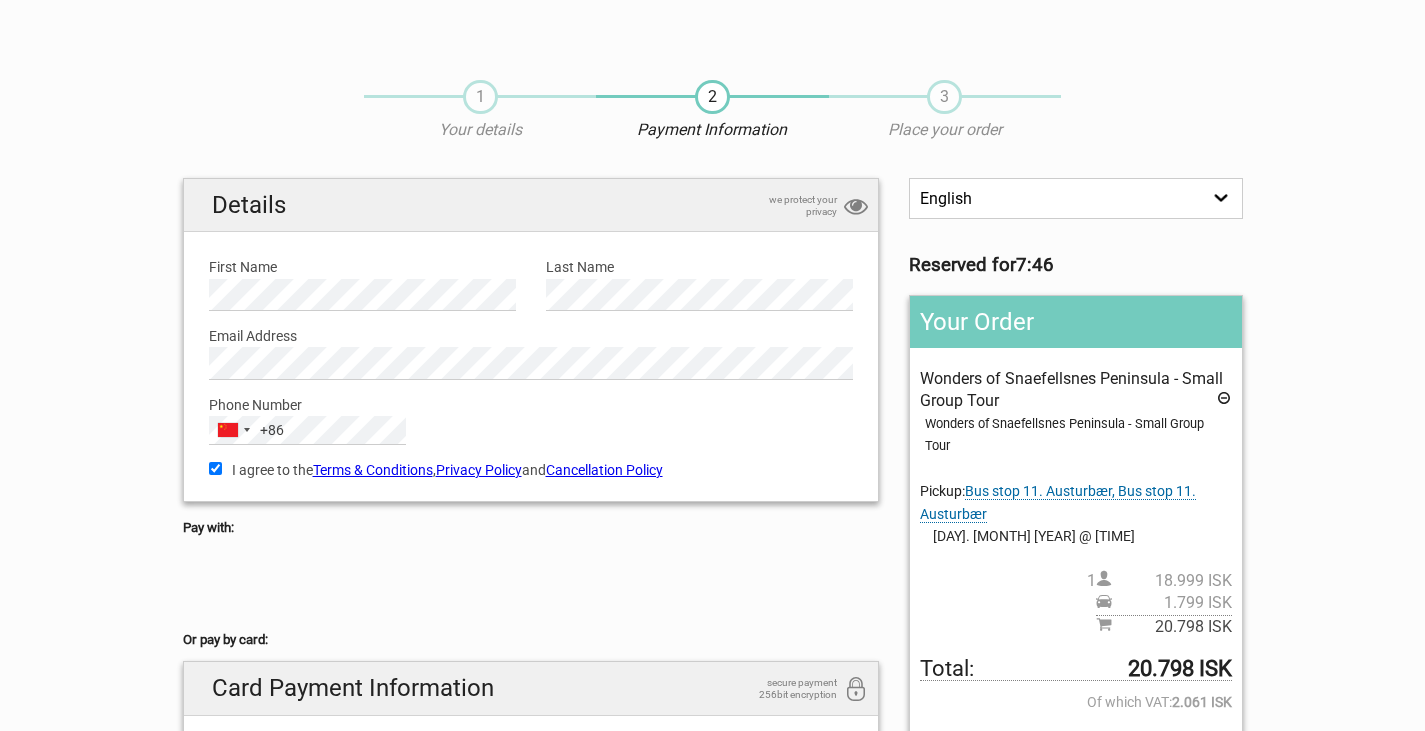 click on "1
Your details
2
Payment Information
3
Place your order
English
Español
Deutsch
Reserved for  7:46
Your Order
Wonders of Snaefellsnes Peninsula - Small Group Tour
Wonders of Snaefellsnes Peninsula - Small Group Tour
Pickup:
Bus stop 11. Austurbær, Bus stop 11. Austurbær
Select an option
100 Iceland Hótel - Go To: Bus Stop 9. Snorrabraut
101 Guesthouse - Go To: Bus Stop 9. Snorrabraut
101 Hótel - Go To: Bus stop 6. The Culture House - Safnahúsið" at bounding box center (712, 562) 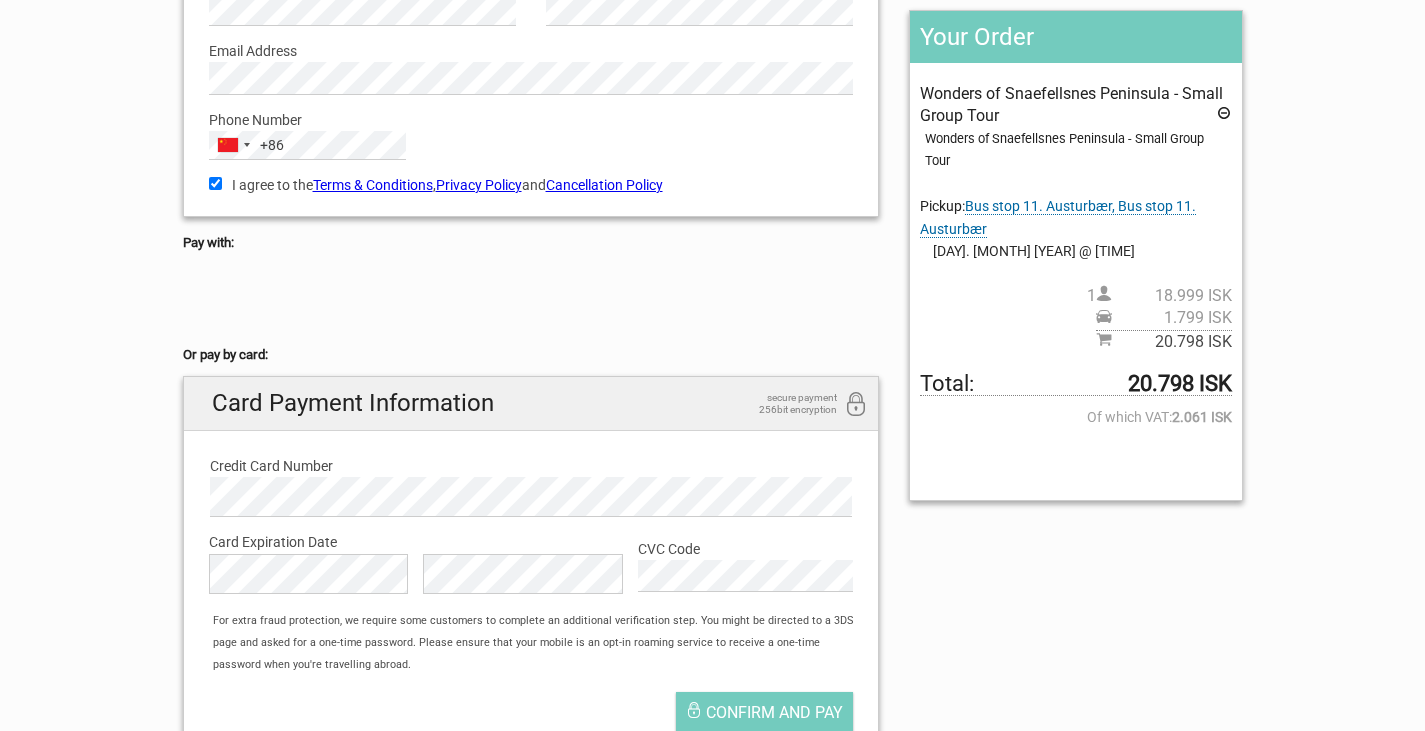 scroll, scrollTop: 288, scrollLeft: 0, axis: vertical 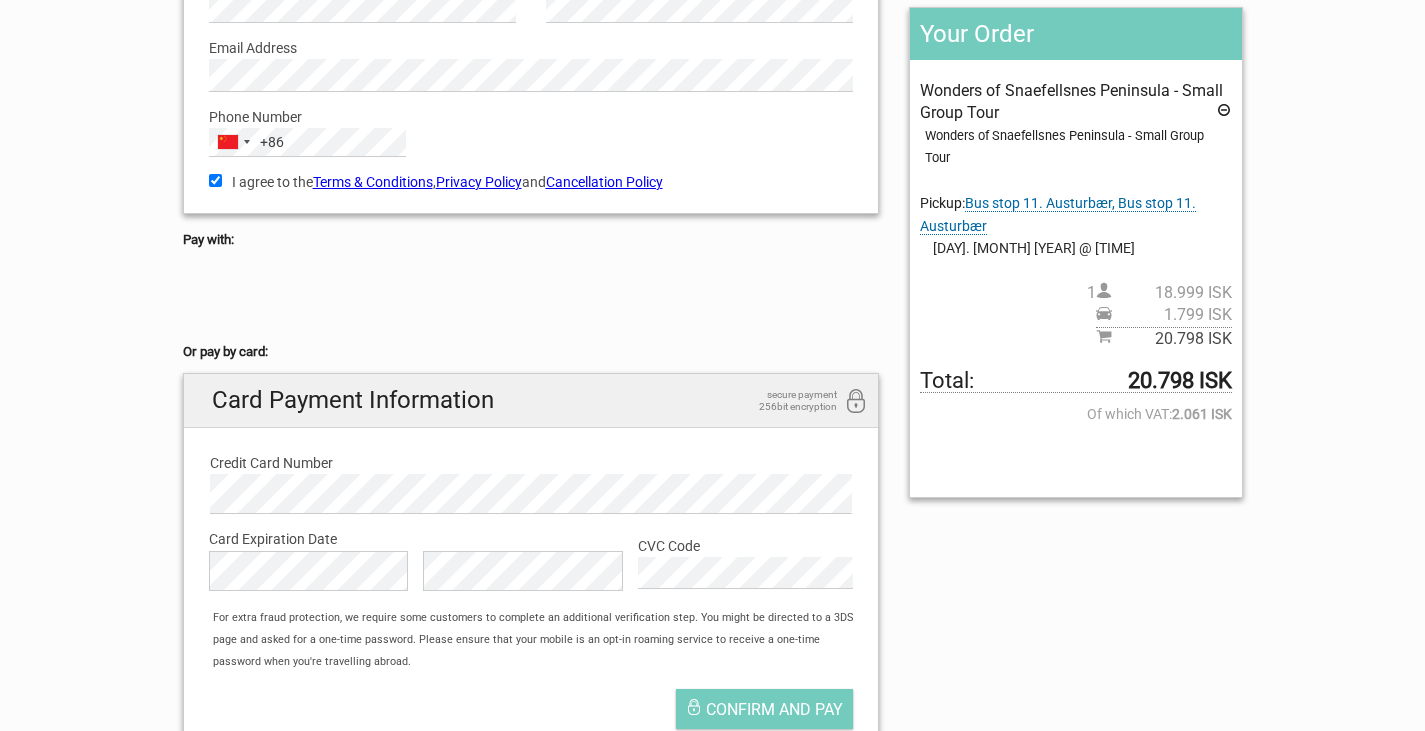 click on "Credit Card Number
Card Number is required" at bounding box center [531, 476] 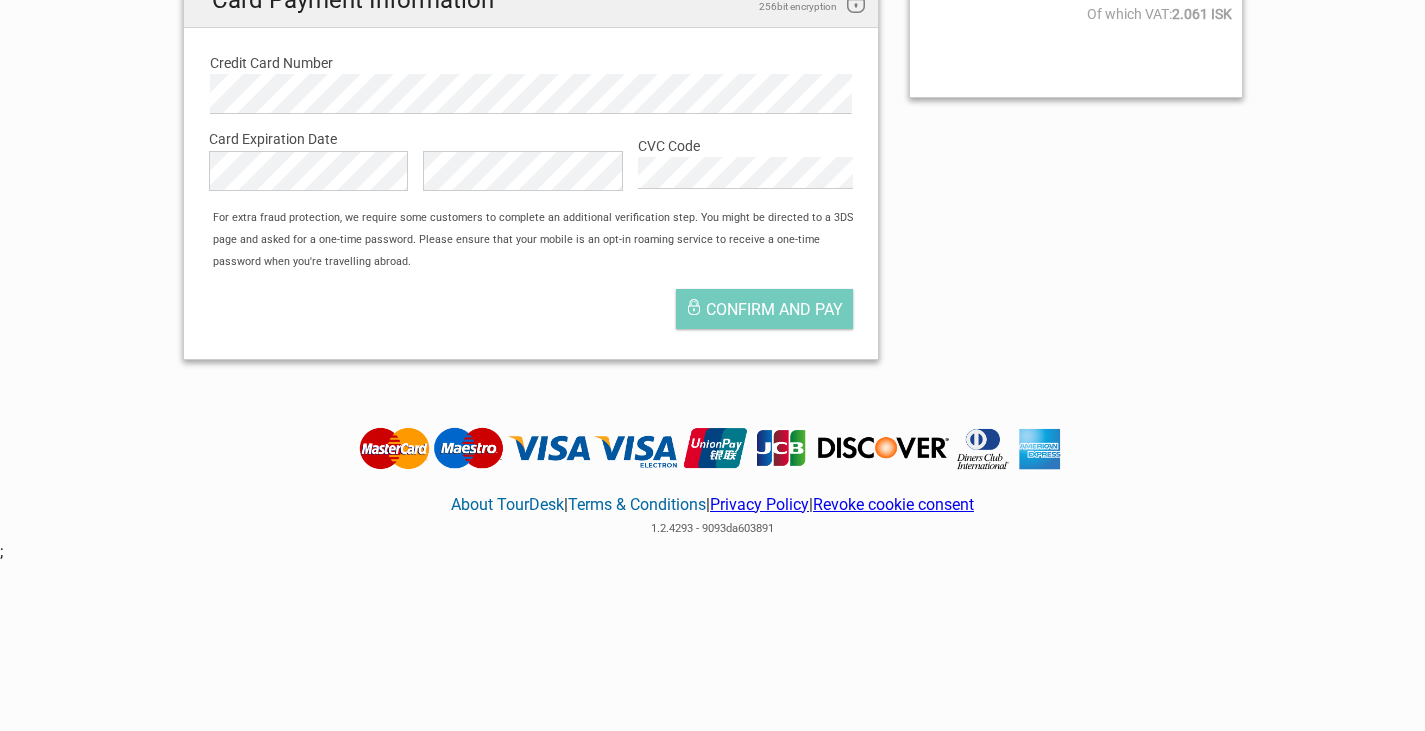 scroll, scrollTop: 720, scrollLeft: 0, axis: vertical 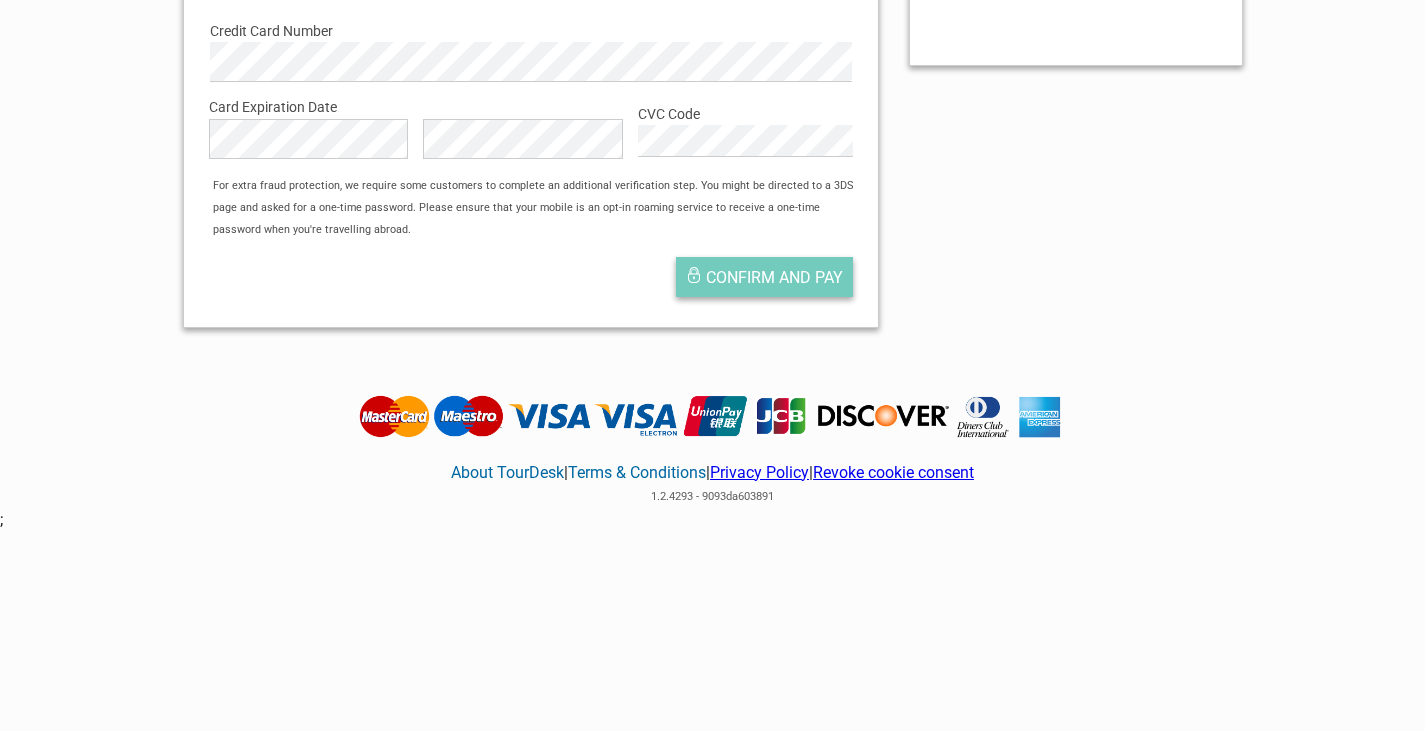click on "Confirm and pay" at bounding box center [774, 277] 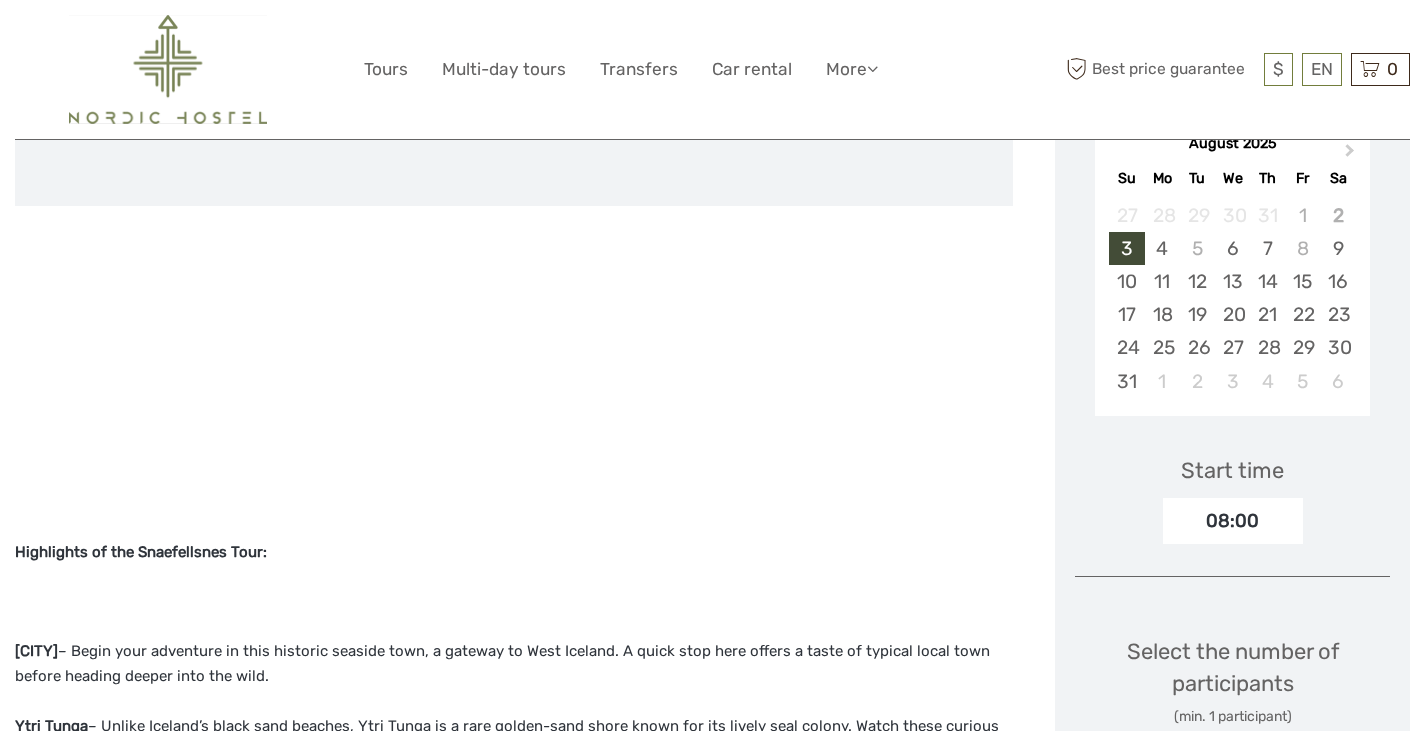 scroll, scrollTop: 0, scrollLeft: 0, axis: both 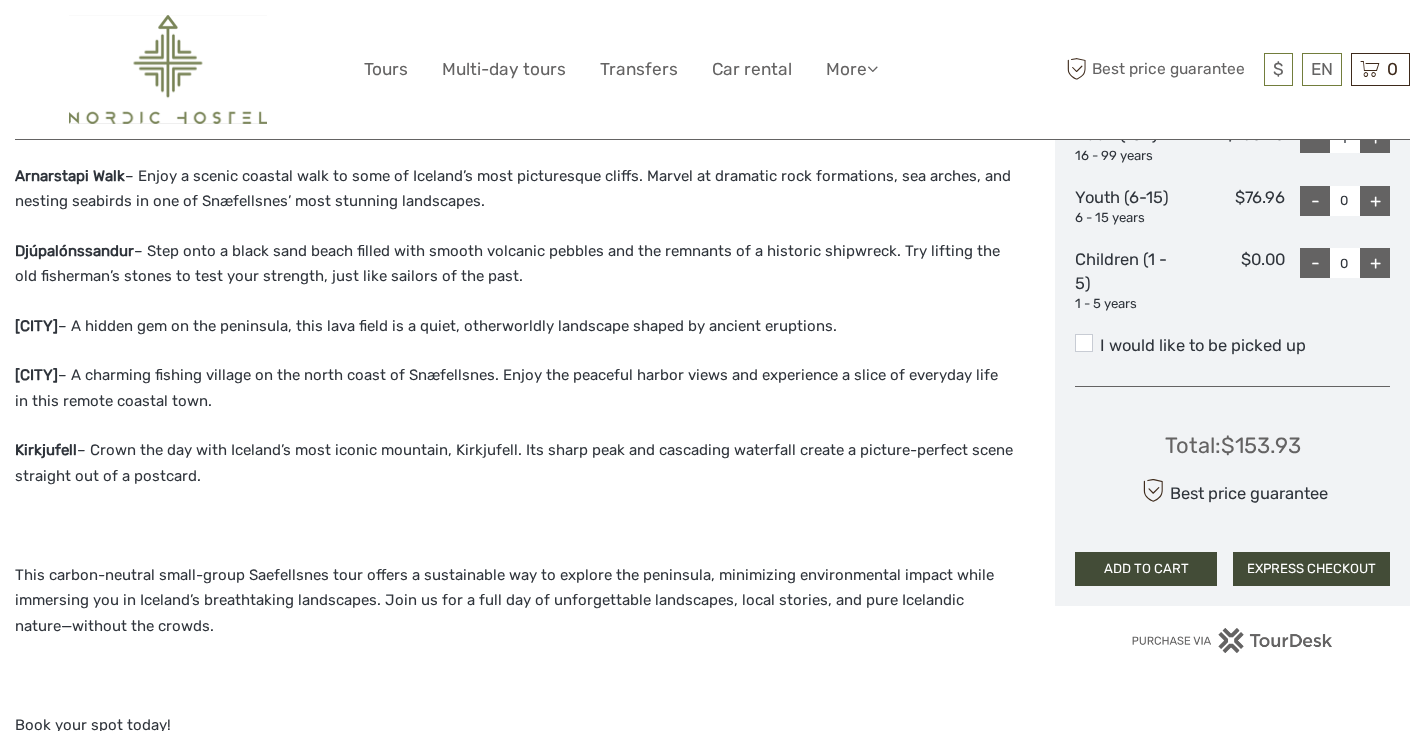 click on "[CITY] – A charming fishing village on the north coast of Snæfellsnes. Enjoy the peaceful harbor views and experience a slice of everyday life in this remote coastal town." at bounding box center [514, 388] 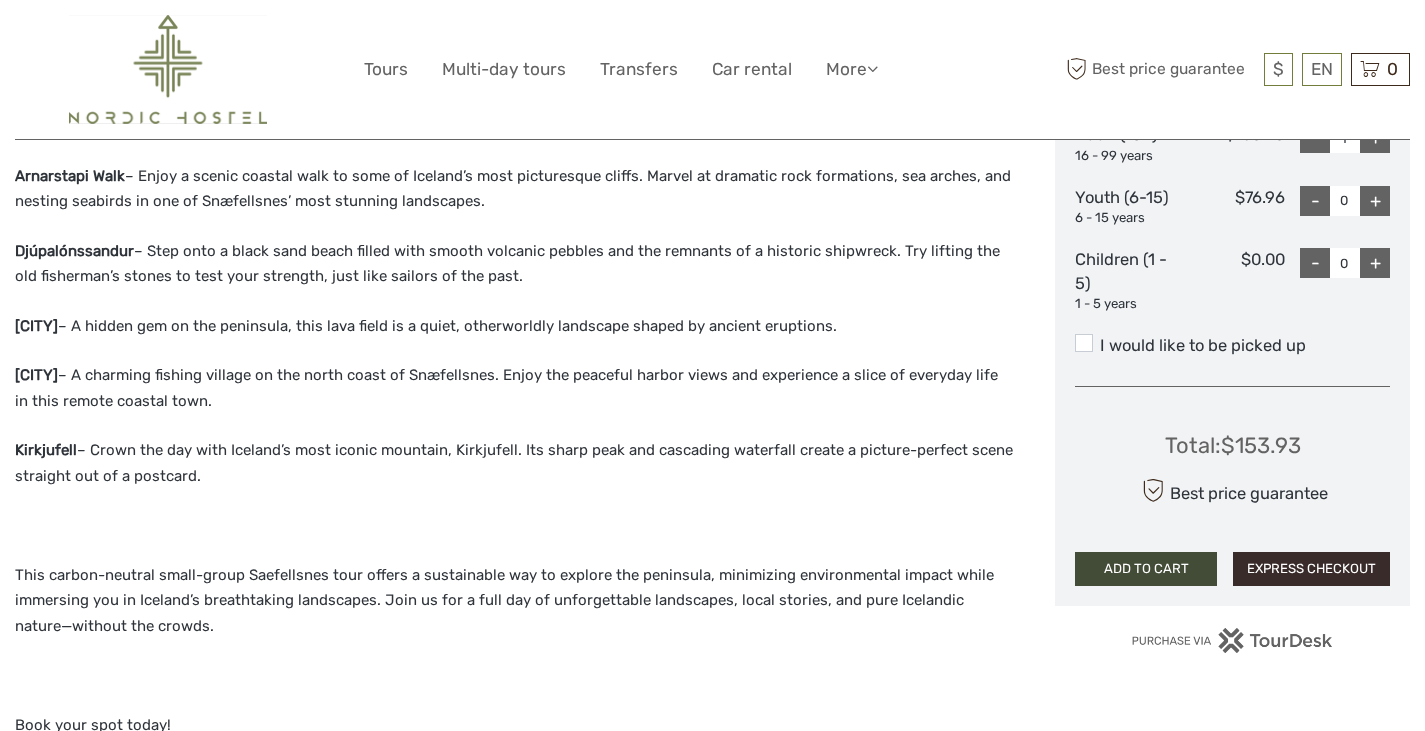 click on "EXPRESS CHECKOUT" at bounding box center (1311, 569) 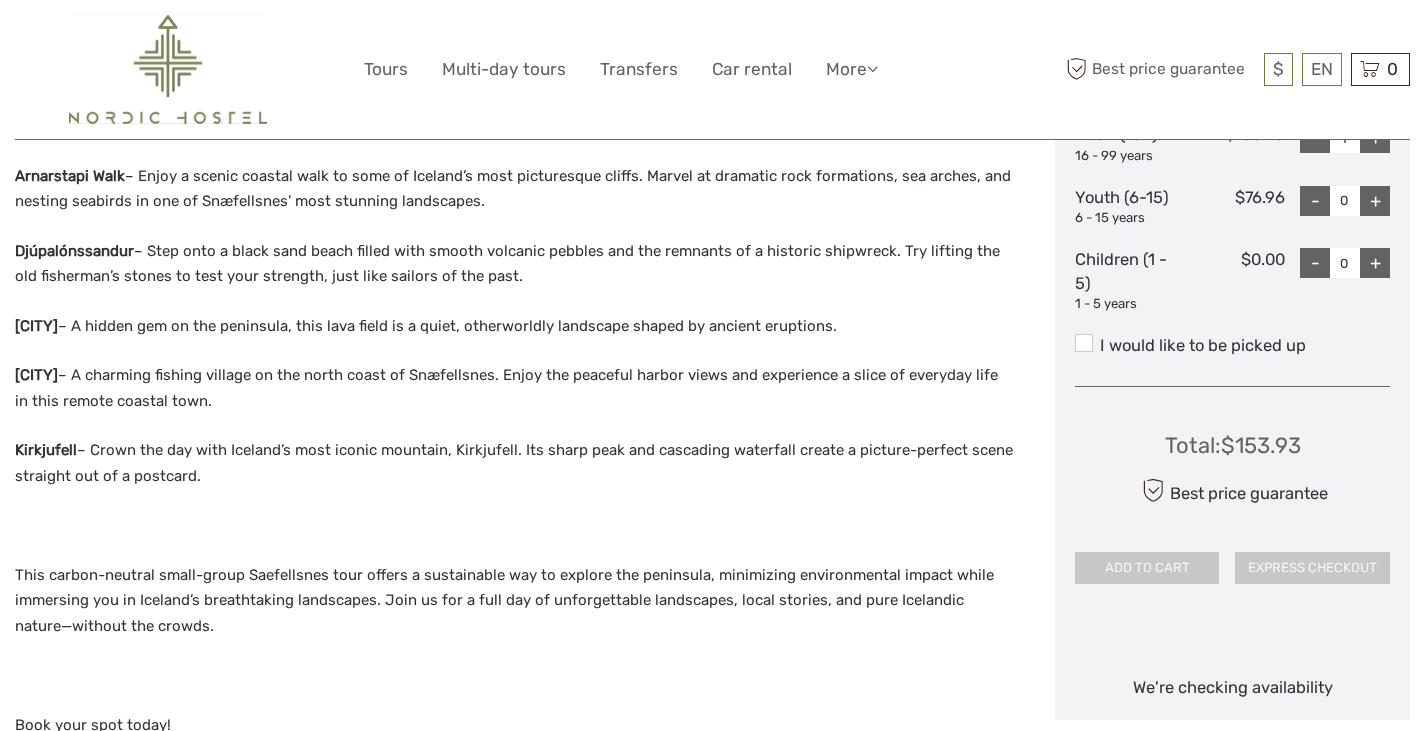 click on "I would like to be picked up" at bounding box center [1232, 346] 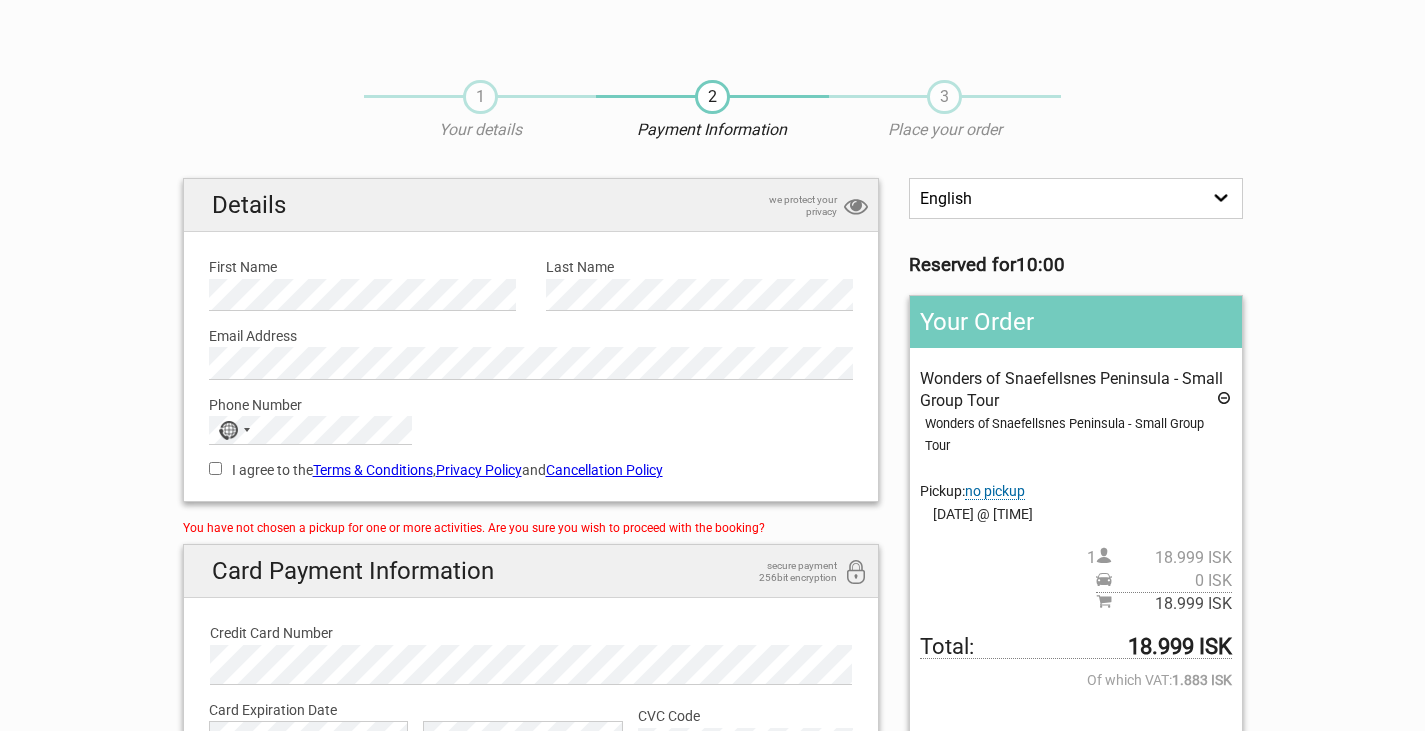 scroll, scrollTop: 0, scrollLeft: 0, axis: both 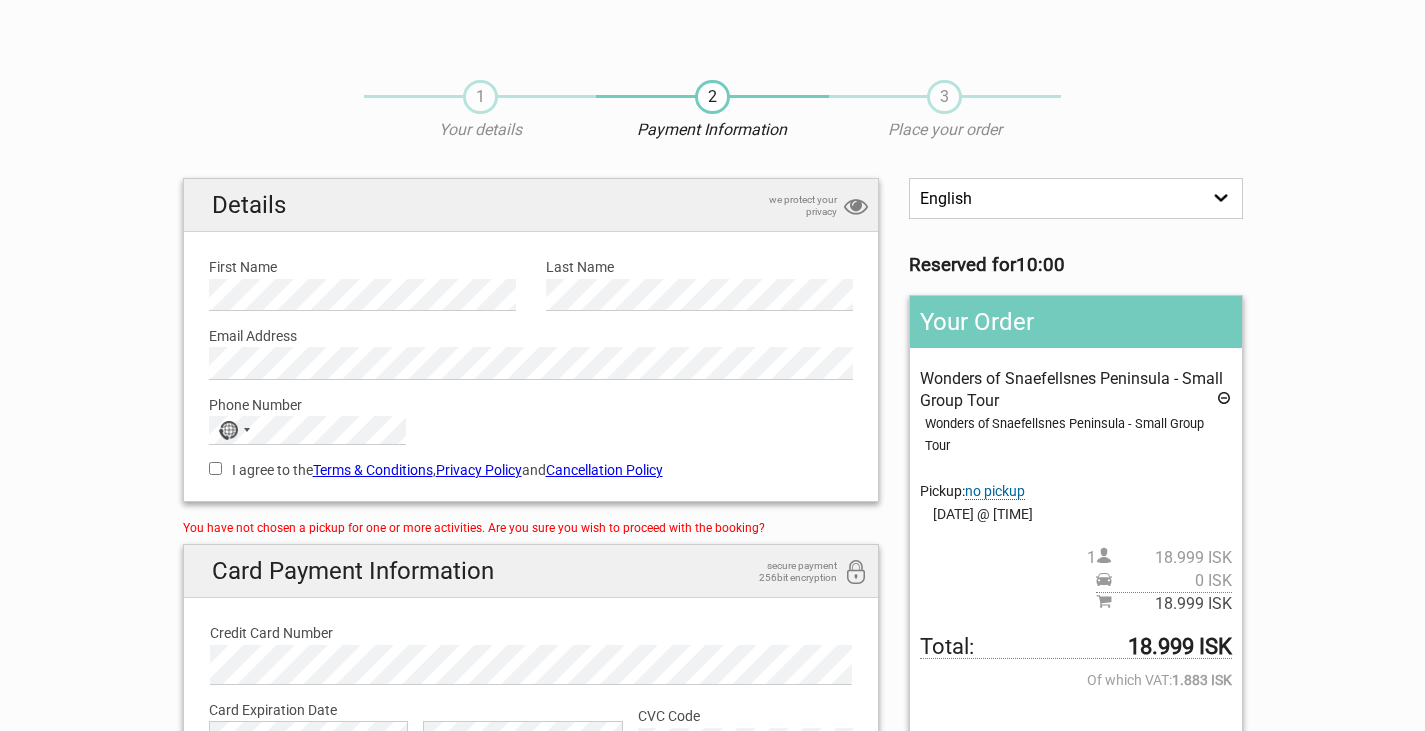 click on "no pickup" at bounding box center [995, 491] 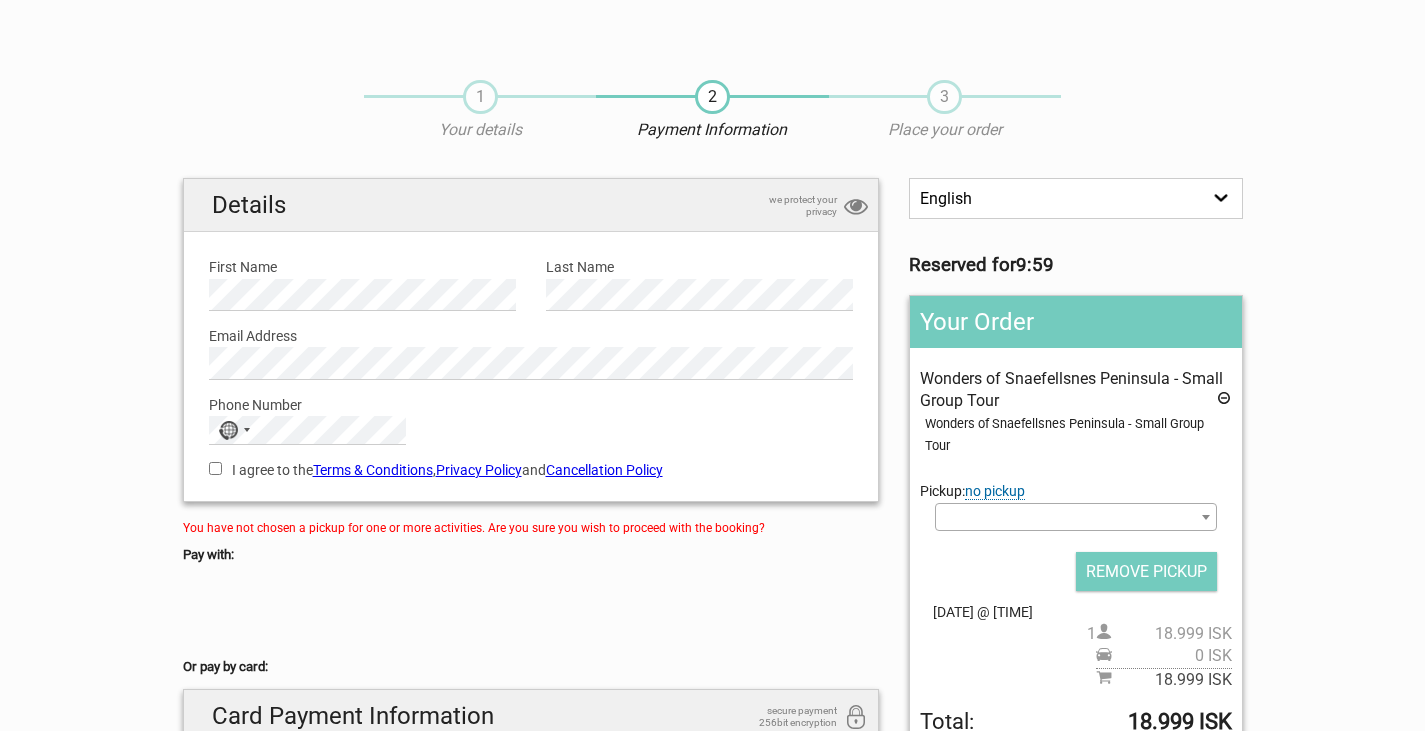 scroll, scrollTop: 0, scrollLeft: 0, axis: both 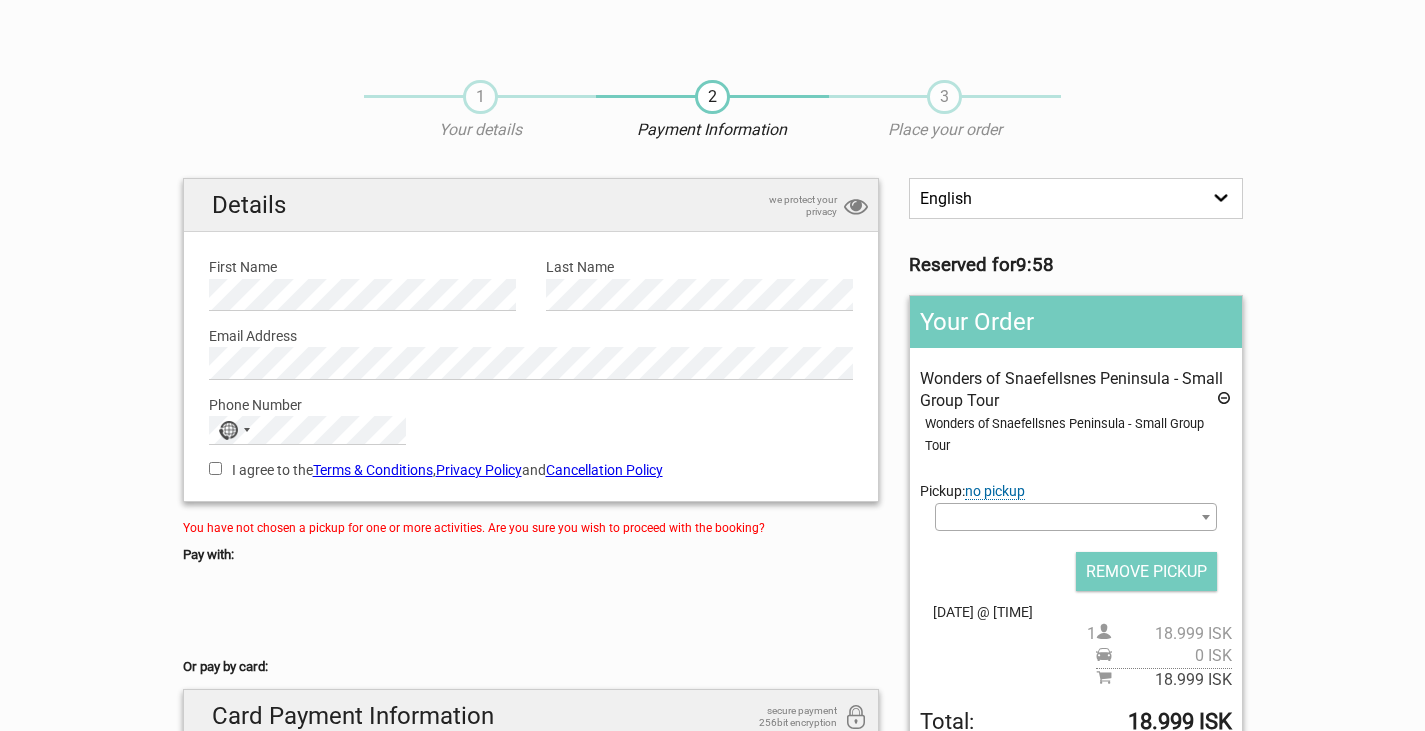 click at bounding box center (1075, 517) 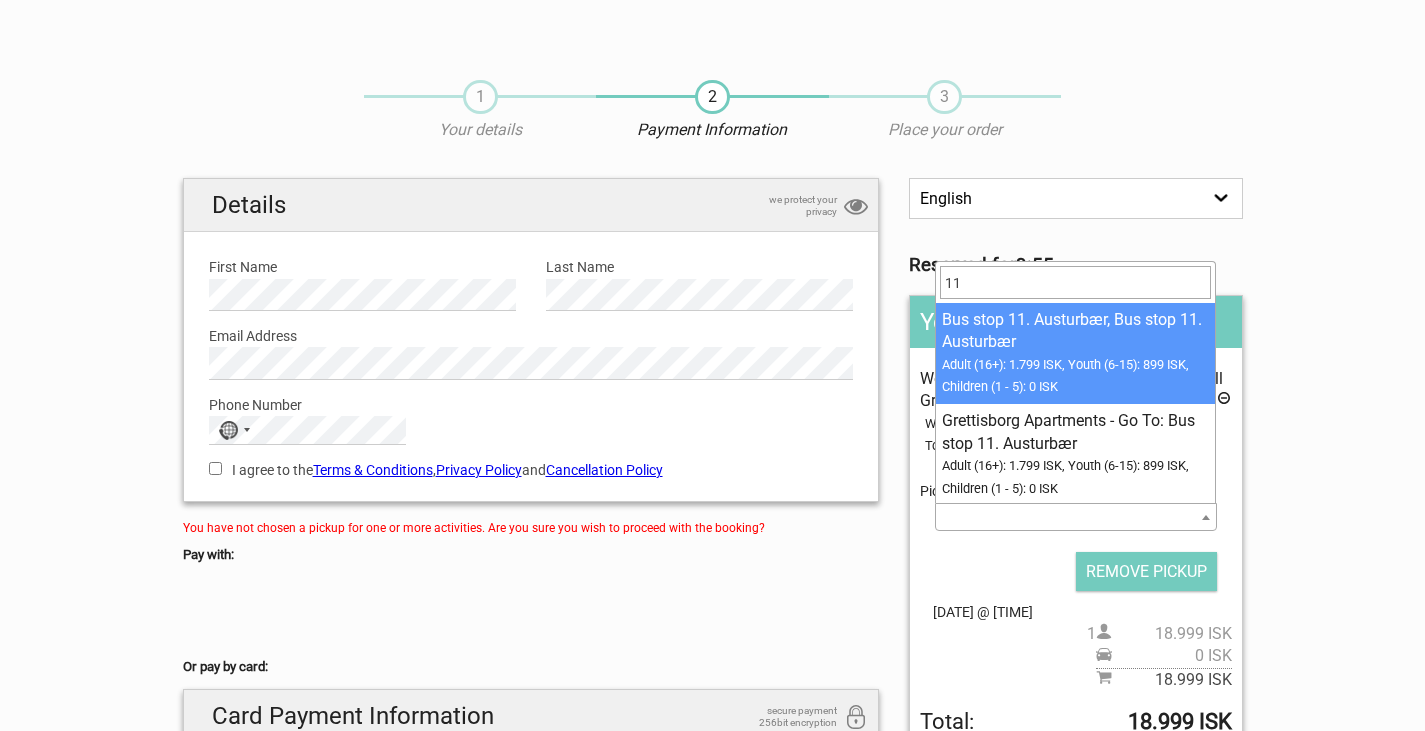 type on "11" 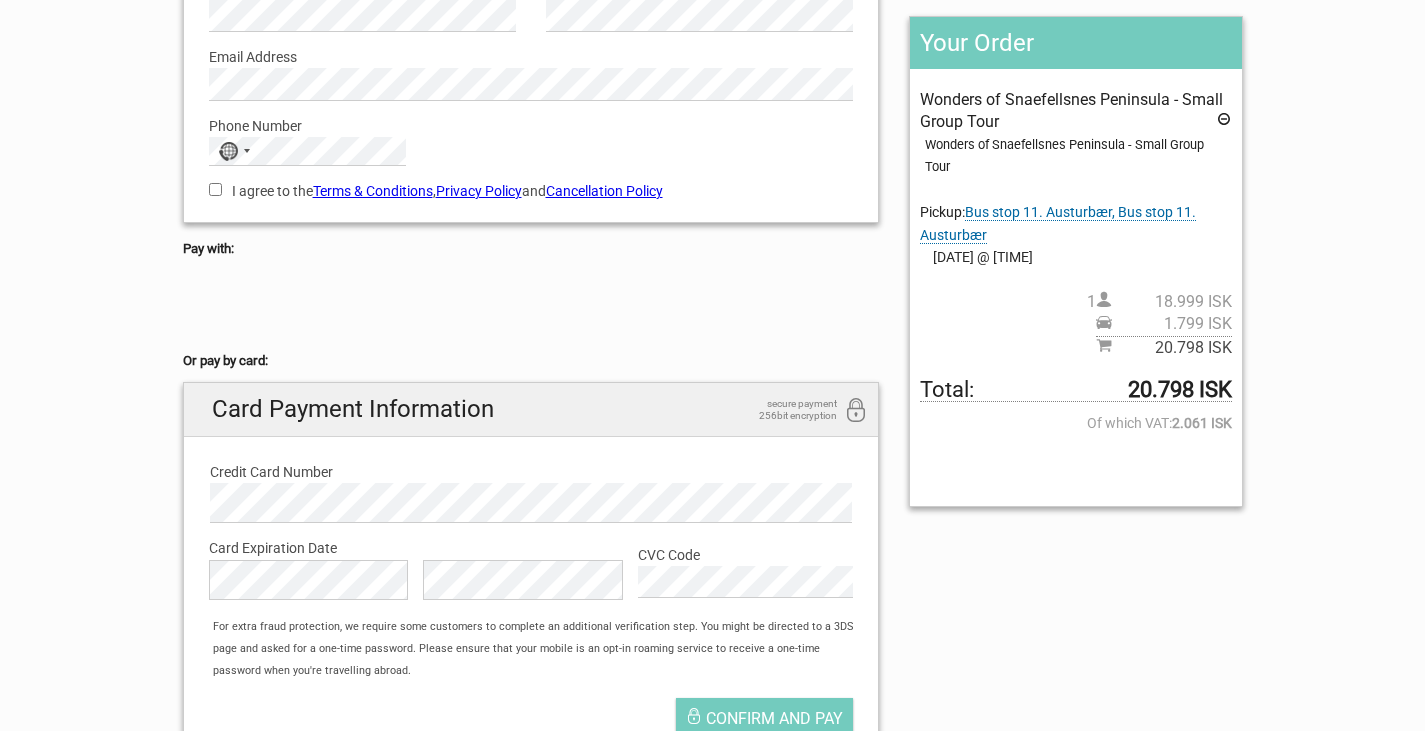 scroll, scrollTop: 280, scrollLeft: 0, axis: vertical 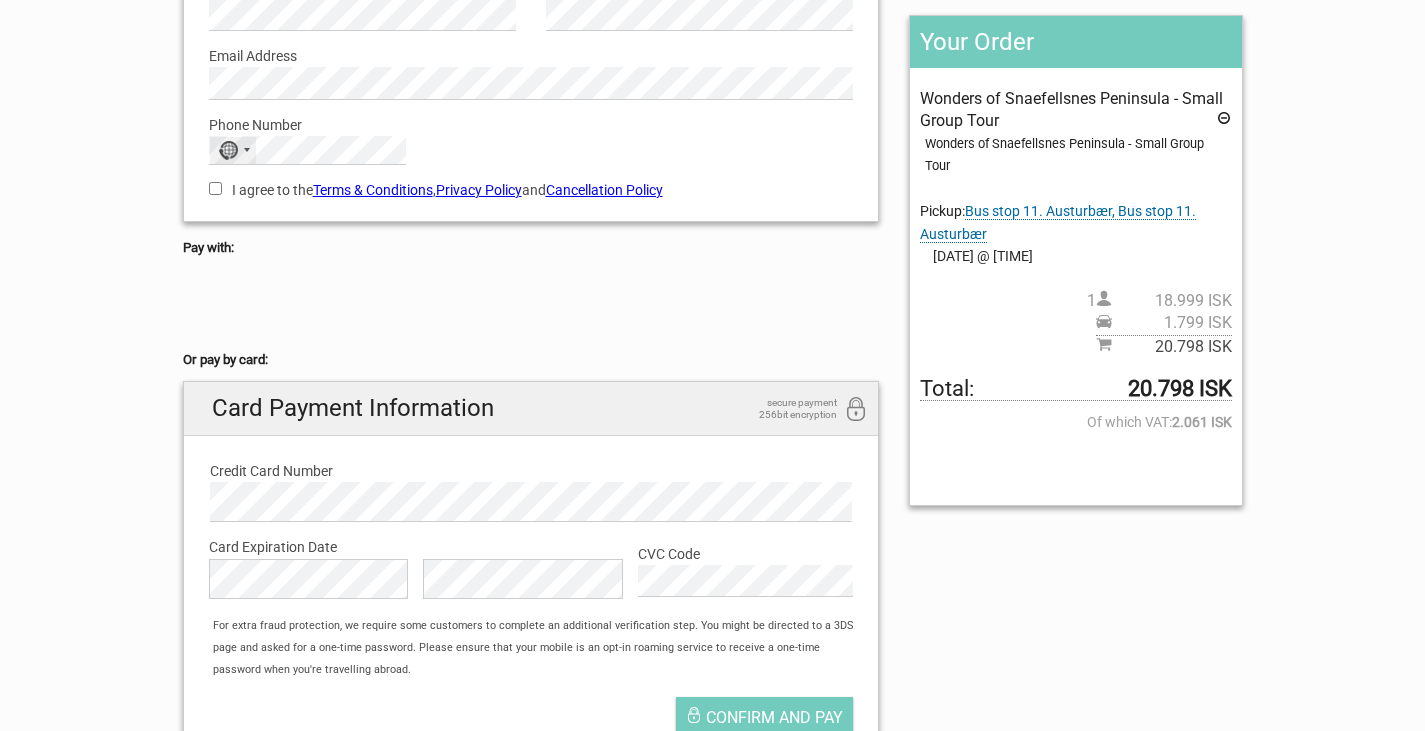click on "No country selected" at bounding box center [228, 150] 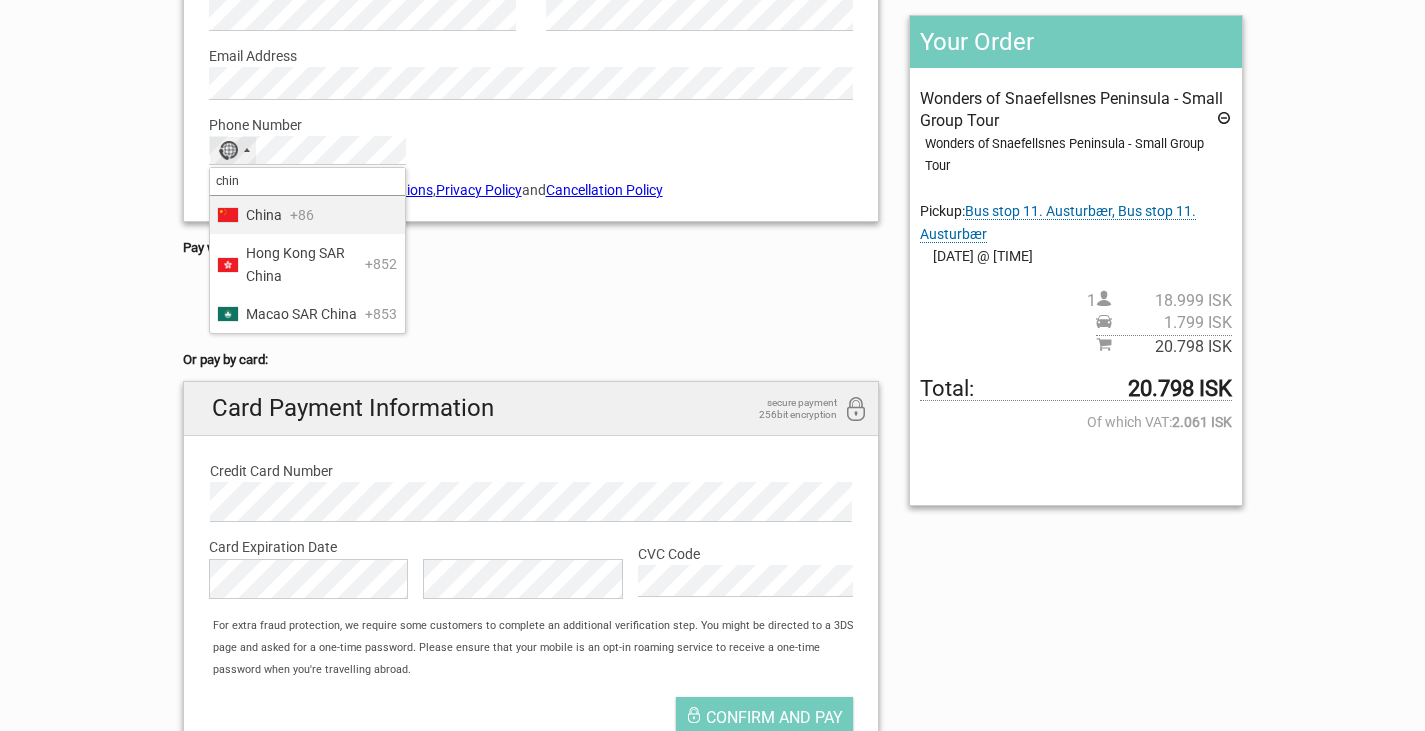 type on "chin" 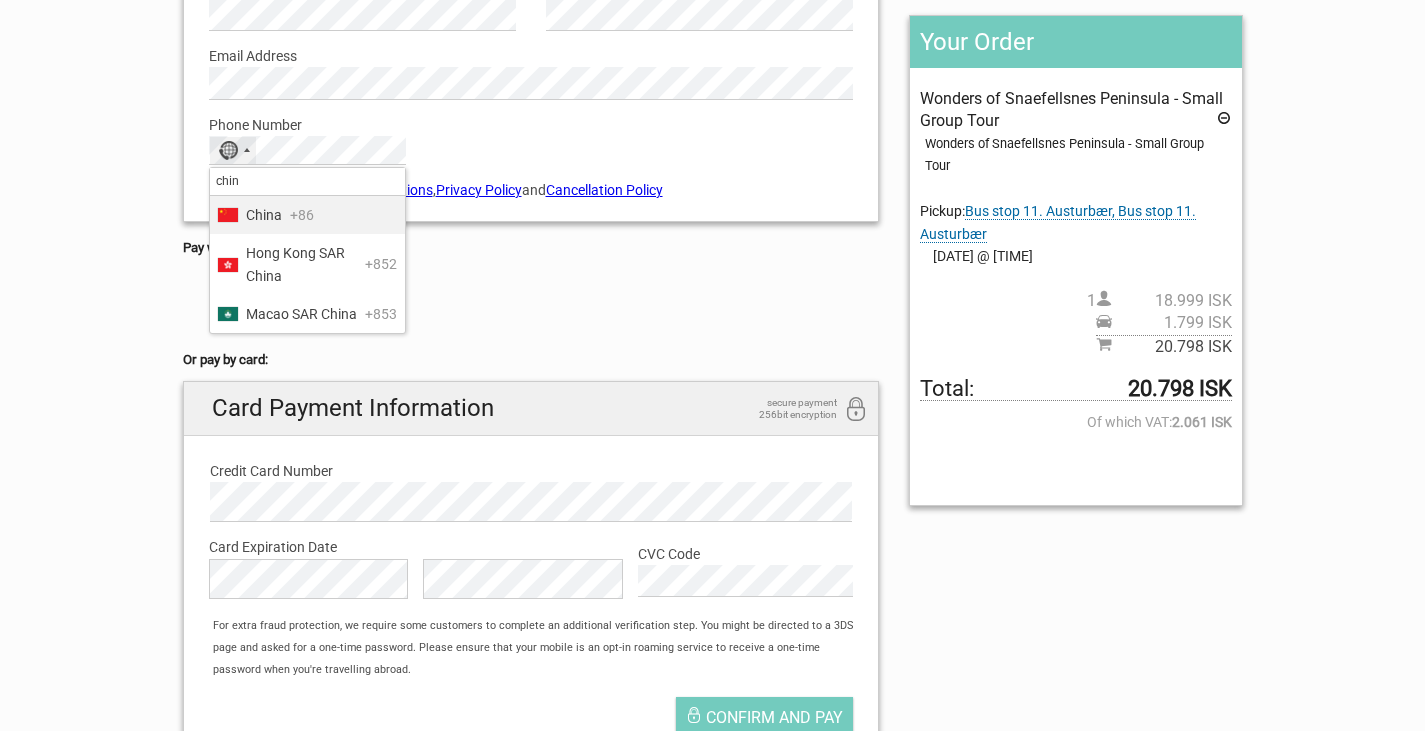click on "China" at bounding box center (264, 215) 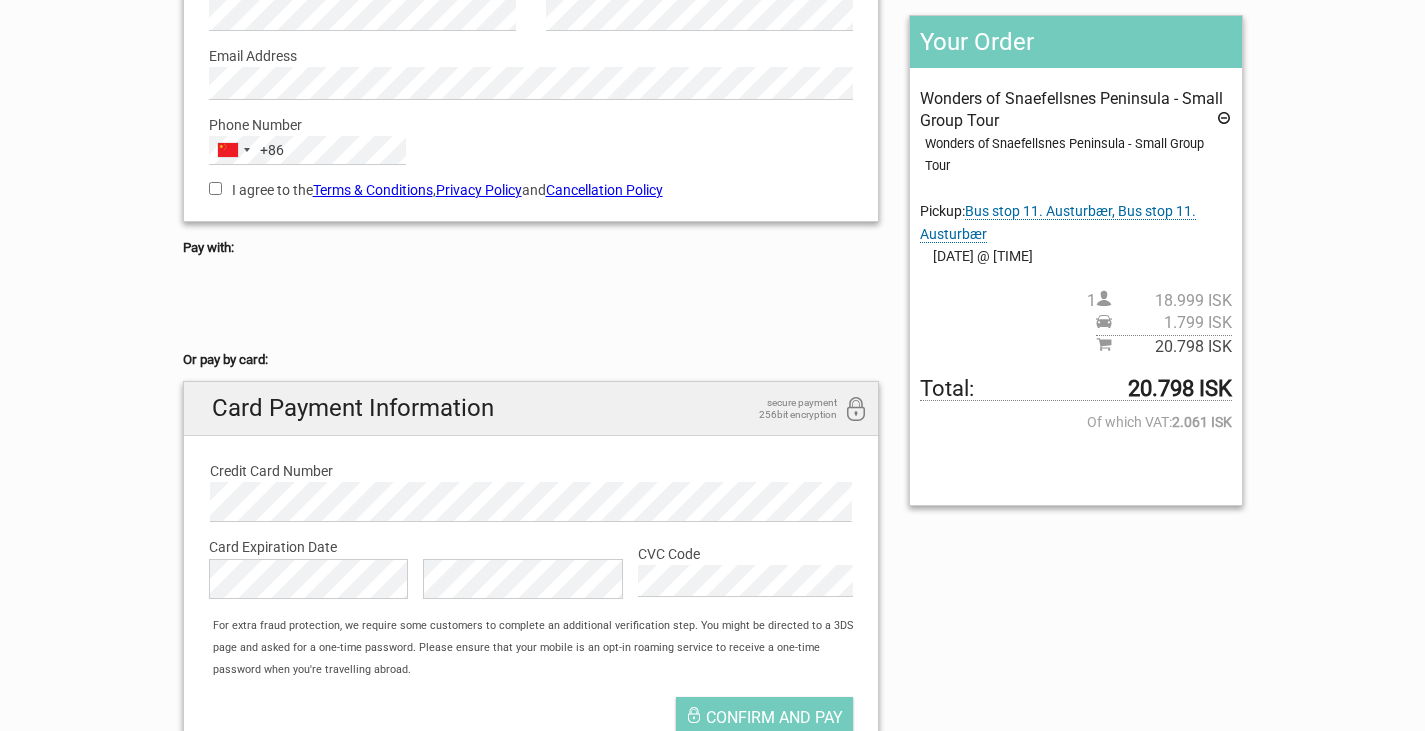 click on "I agree to the  Terms & Conditions ,  Privacy Policy  and  Cancellation Policy" at bounding box center (215, 188) 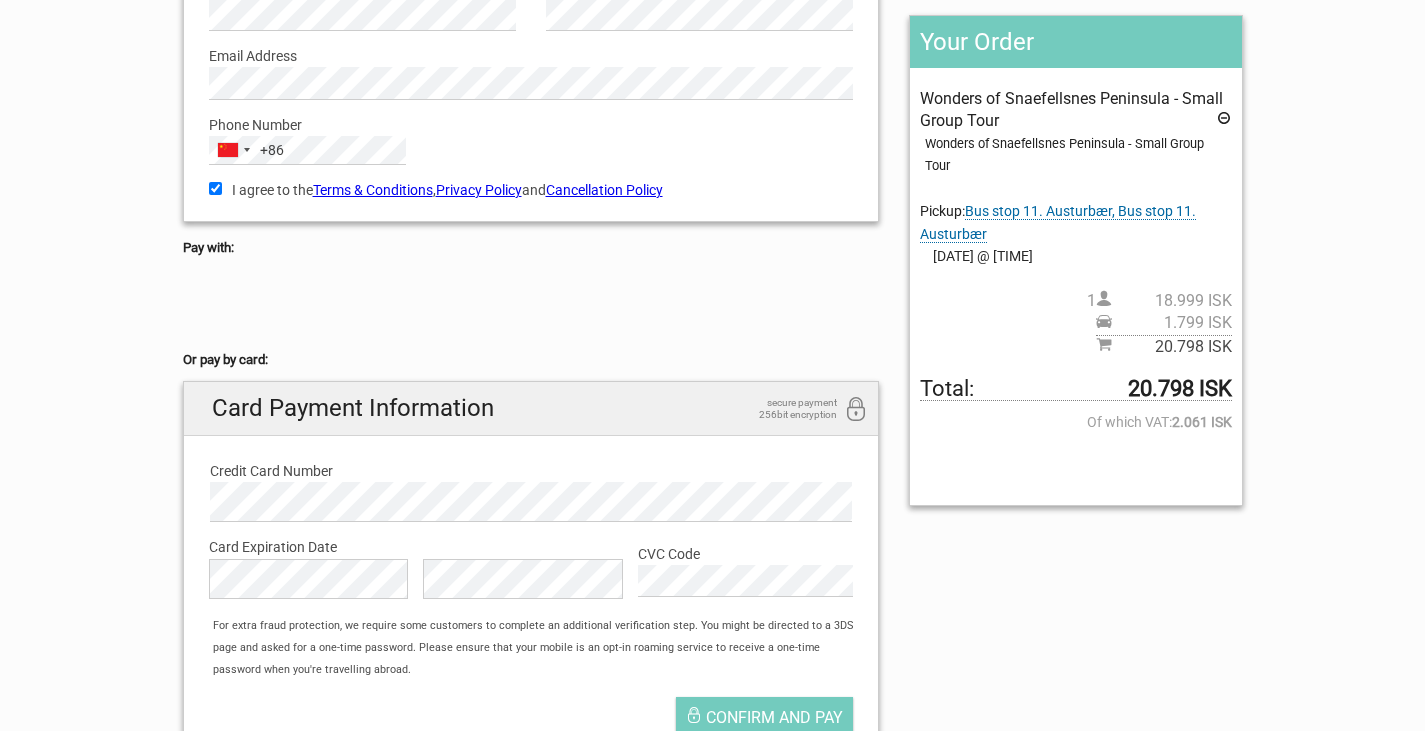 click on "English
Español
Deutsch
Reserved for  9:15
Your Order
Wonders of Snaefellsnes Peninsula - Small Group Tour
Wonders of Snaefellsnes Peninsula - Small Group Tour
Pickup:
Bus stop 11. Austurbær, Bus stop 11. Austurbær
Select an option
100 Iceland Hótel - Go To: Bus Stop 9. Snorrabraut
101 Guesthouse - Go To: Bus Stop 9. Snorrabraut
101 Hótel - Go To: Bus stop 6. The Culture House - Safnahúsið
201 Hotel - Hlíðarsmári 5, 201 Hotel - Hlíðarsmári 5
27Soley - Go To: BSÍ Bus Terminal, BSÍ Bus Terminal - Vatnsmýrarvegur 10
3 Sisters Guesthouse - Go To: Bus stop 1. Ráðhúsið - City Hall, Bus stop 1. Ráðhúsið - City Hall
1" at bounding box center (713, 341) 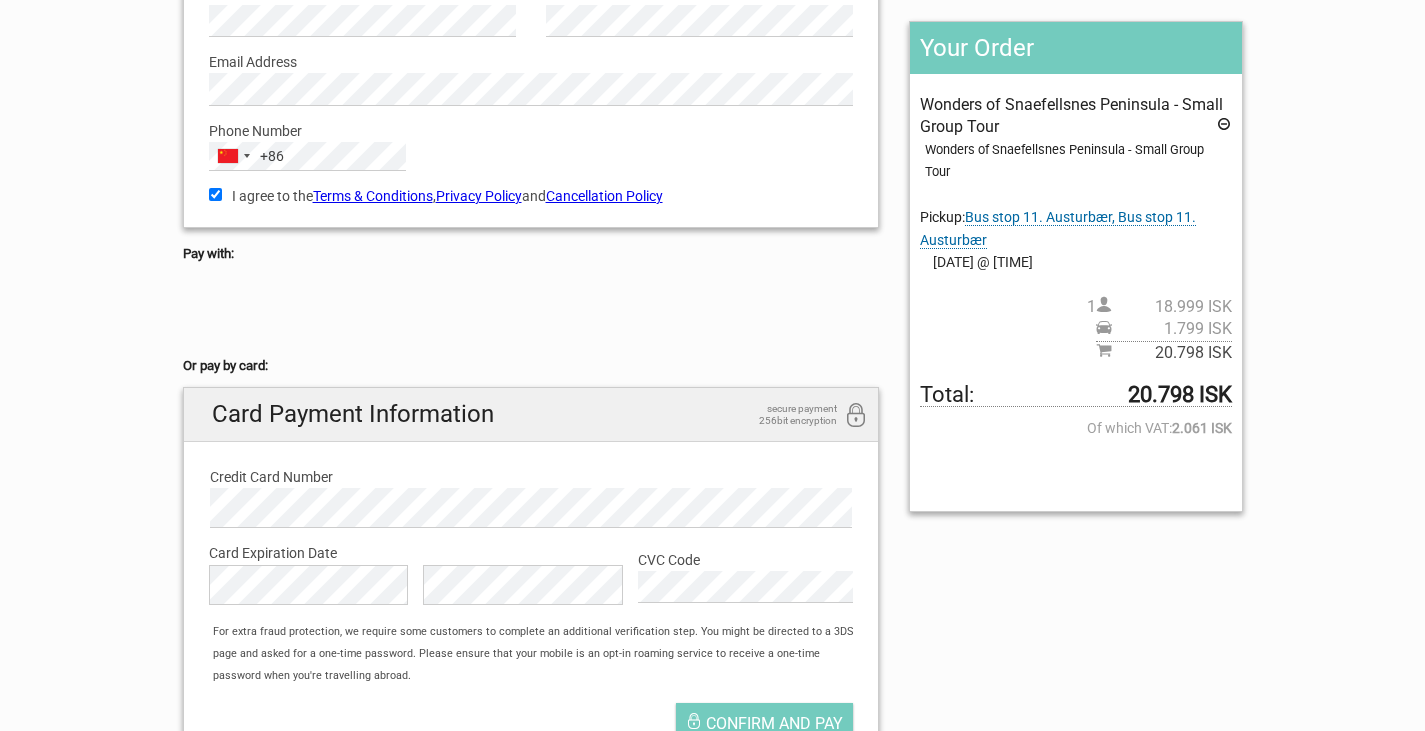 scroll, scrollTop: 394, scrollLeft: 0, axis: vertical 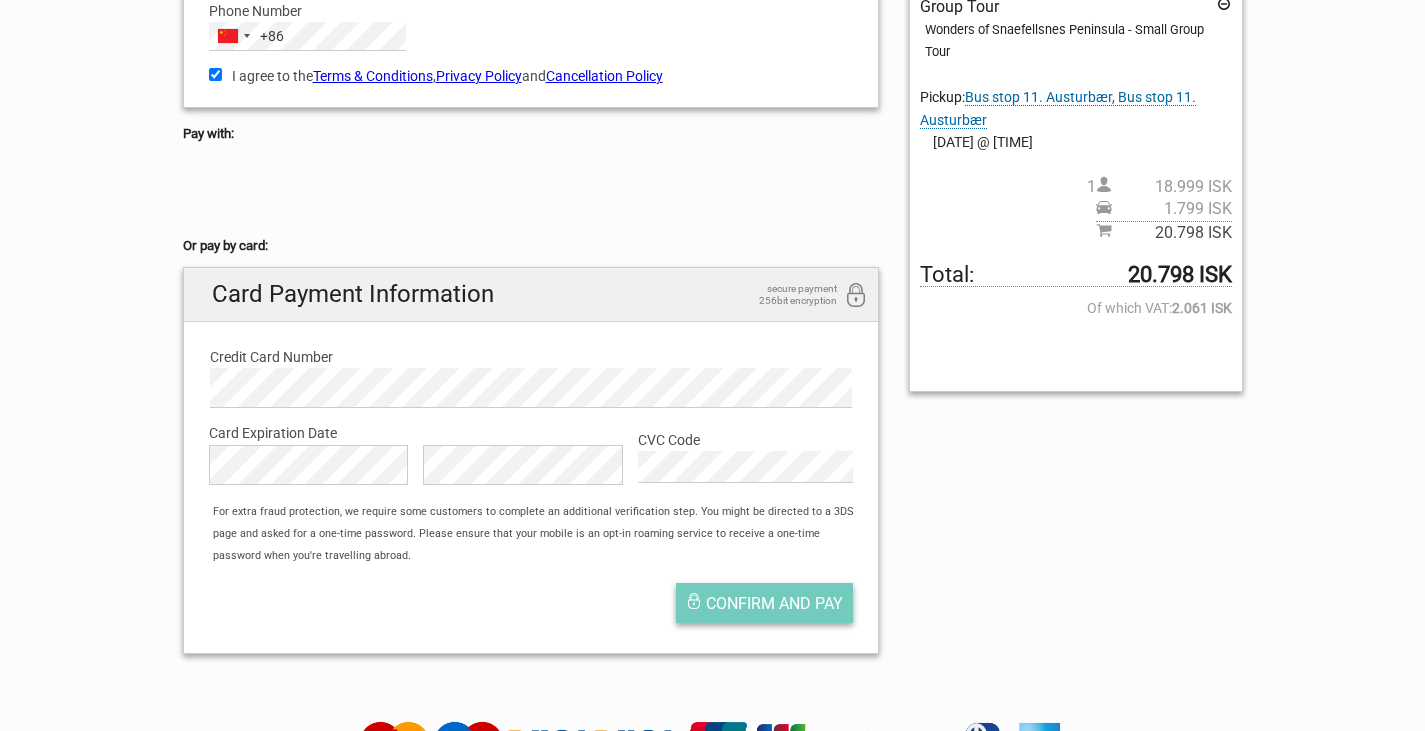 click on "Confirm and pay" at bounding box center [774, 603] 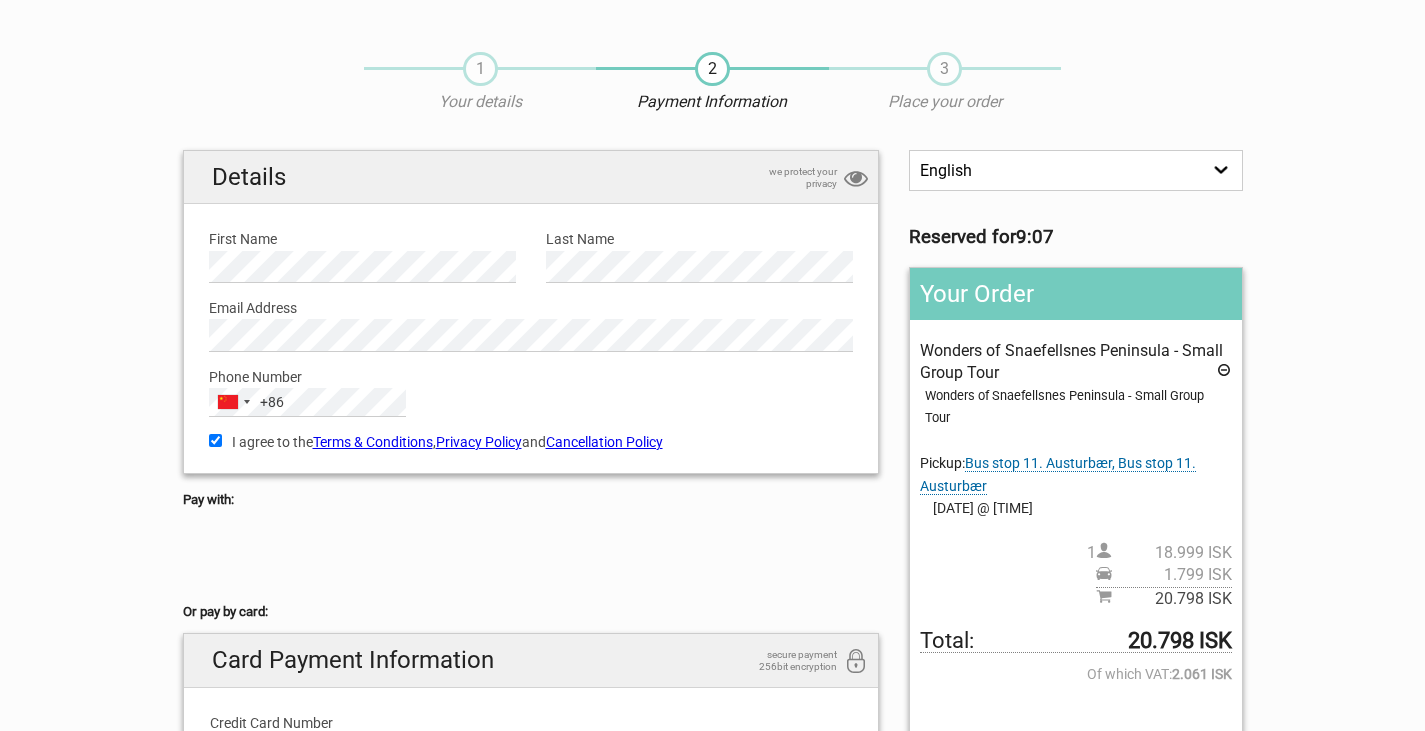scroll, scrollTop: 0, scrollLeft: 0, axis: both 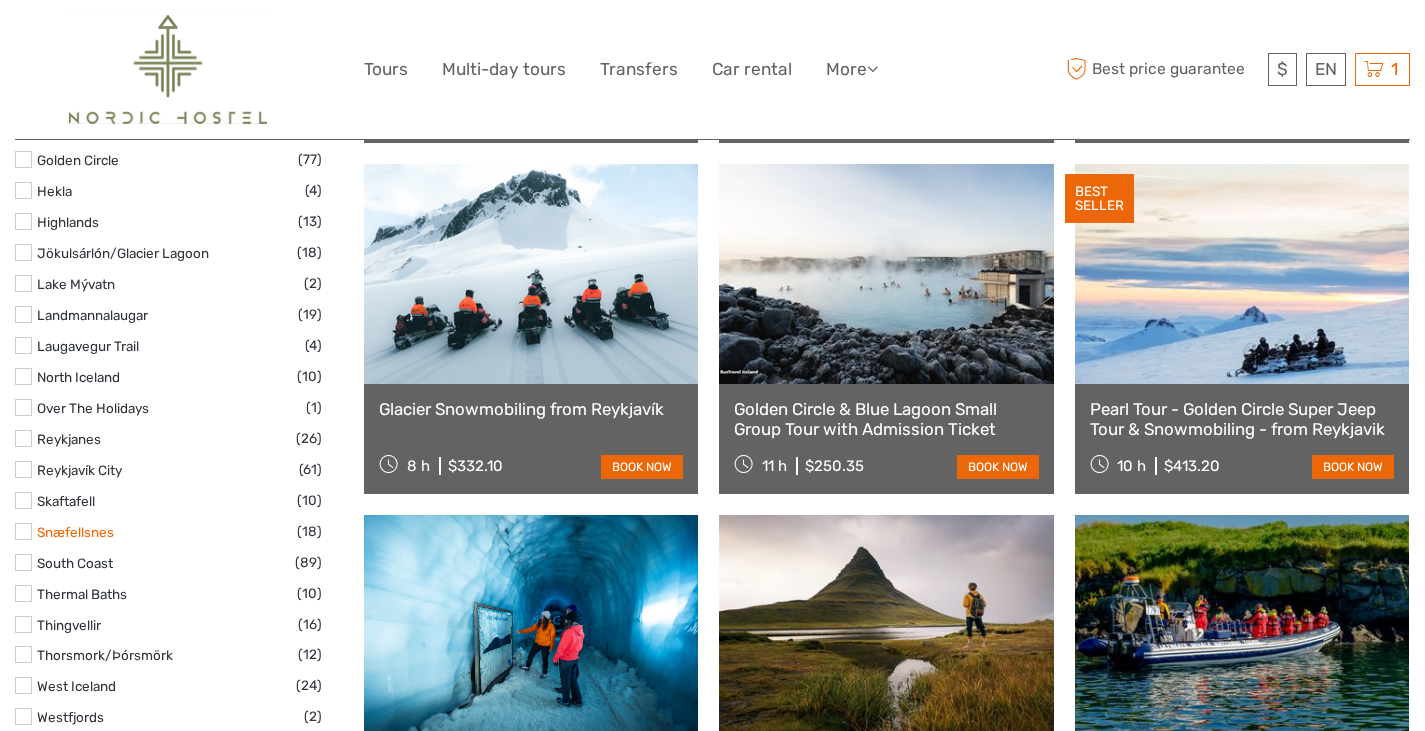 click on "Snæfellsnes" at bounding box center (75, 532) 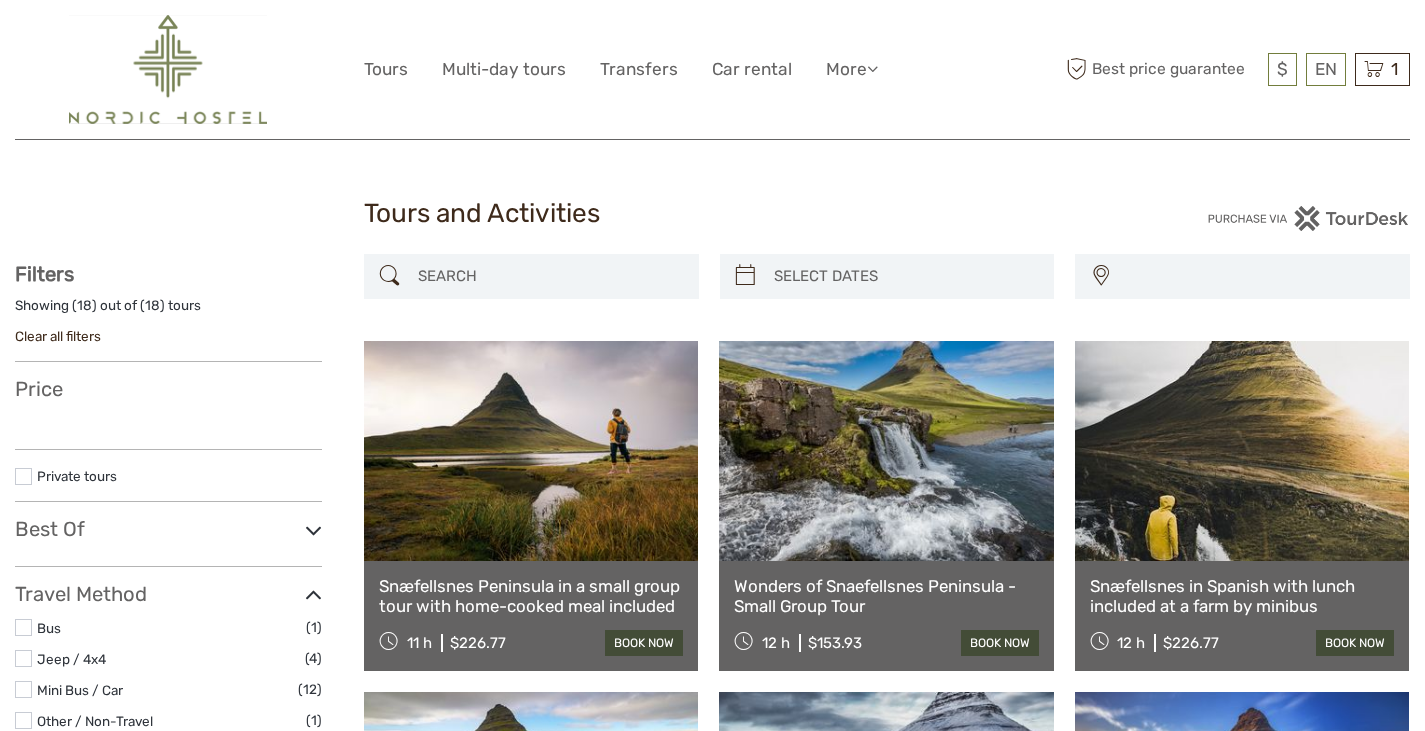 select 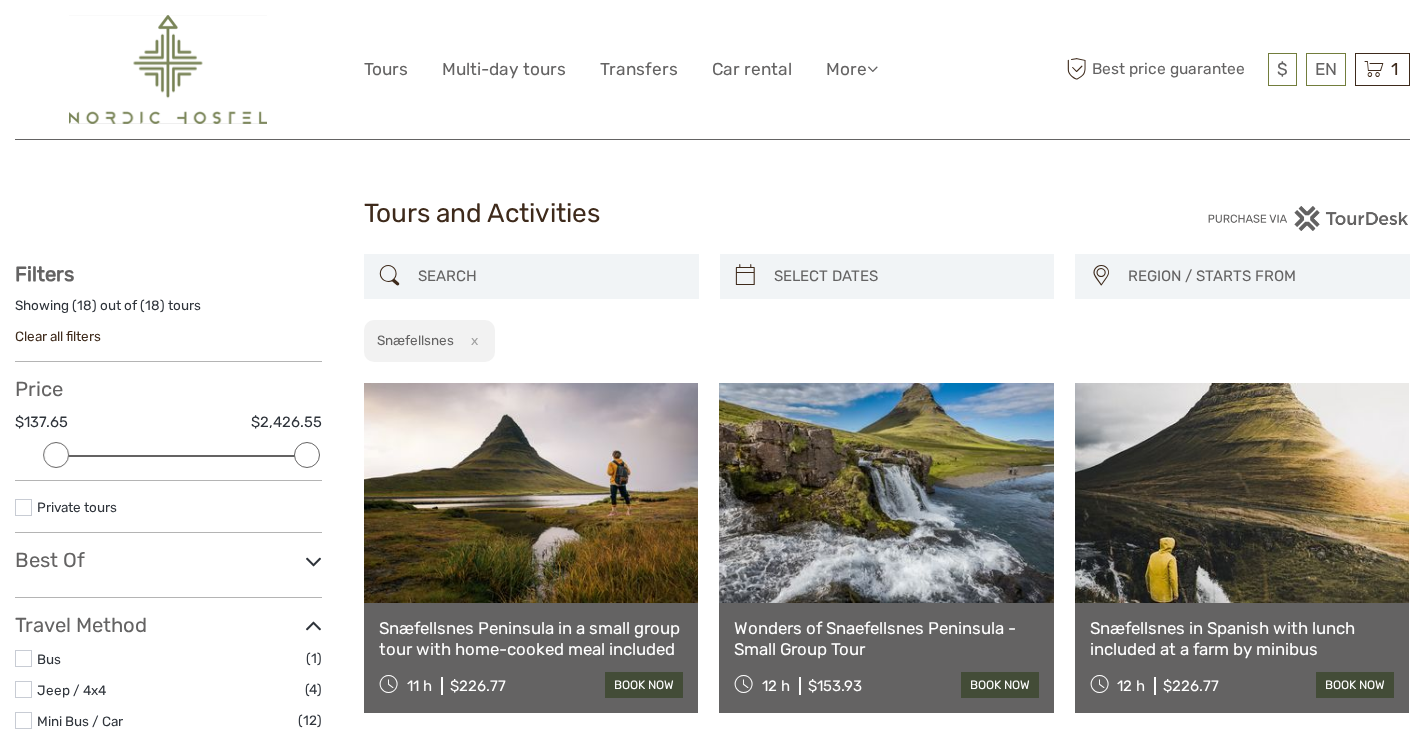 scroll, scrollTop: 0, scrollLeft: 0, axis: both 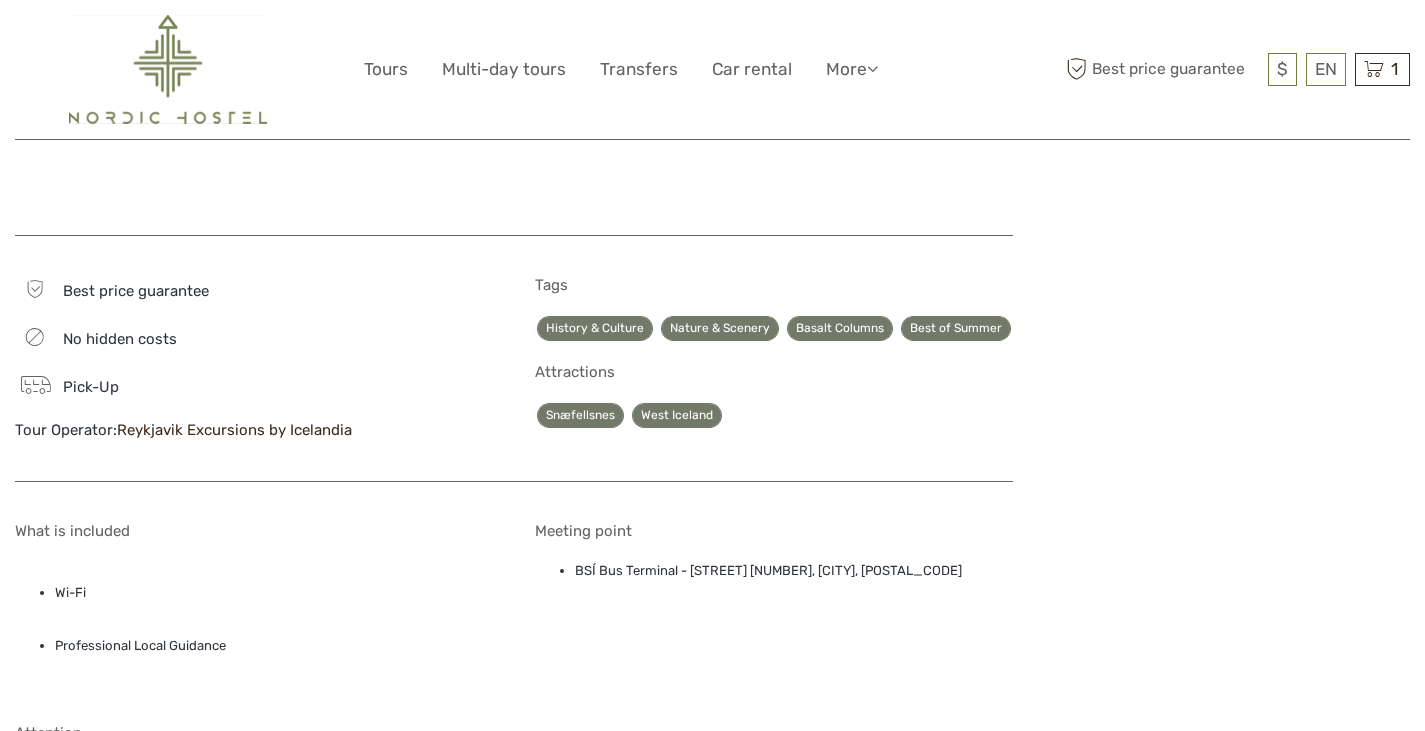 click at bounding box center [168, 69] 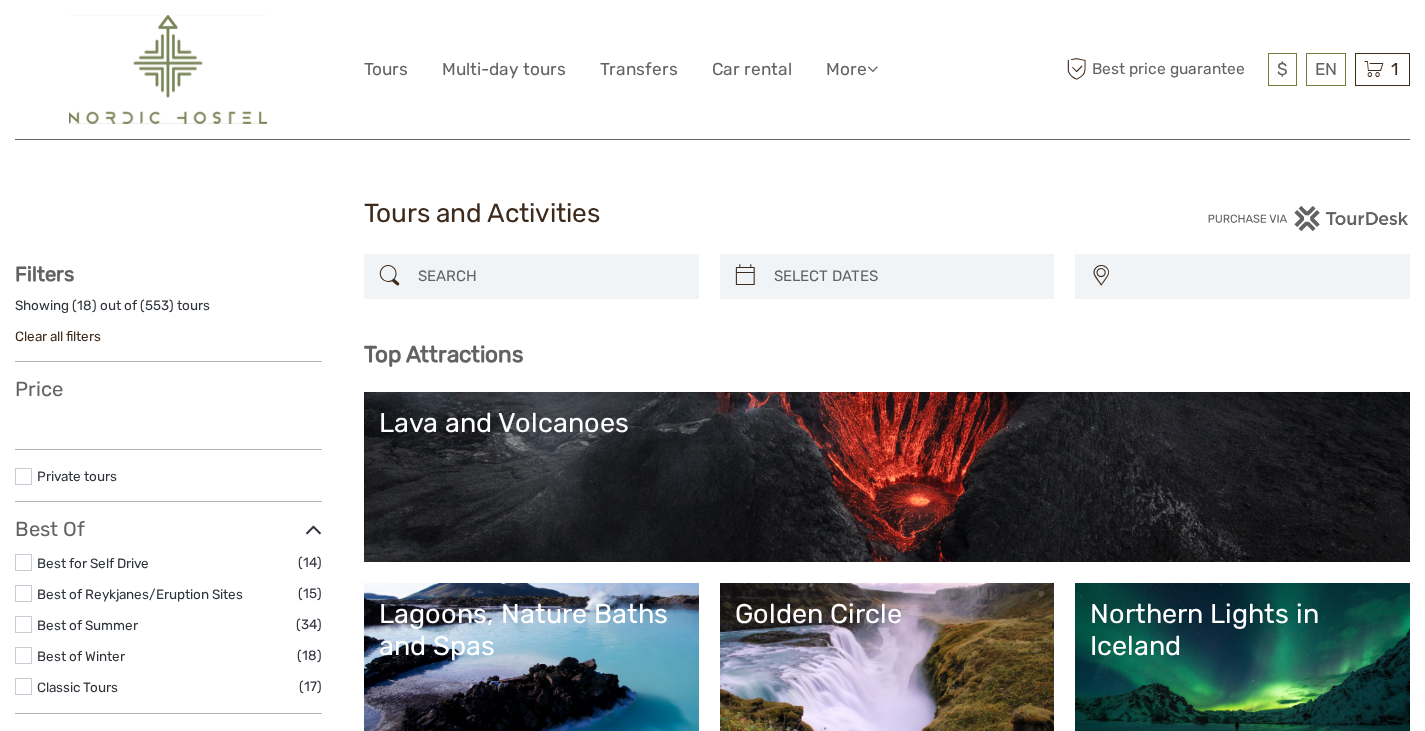 select 